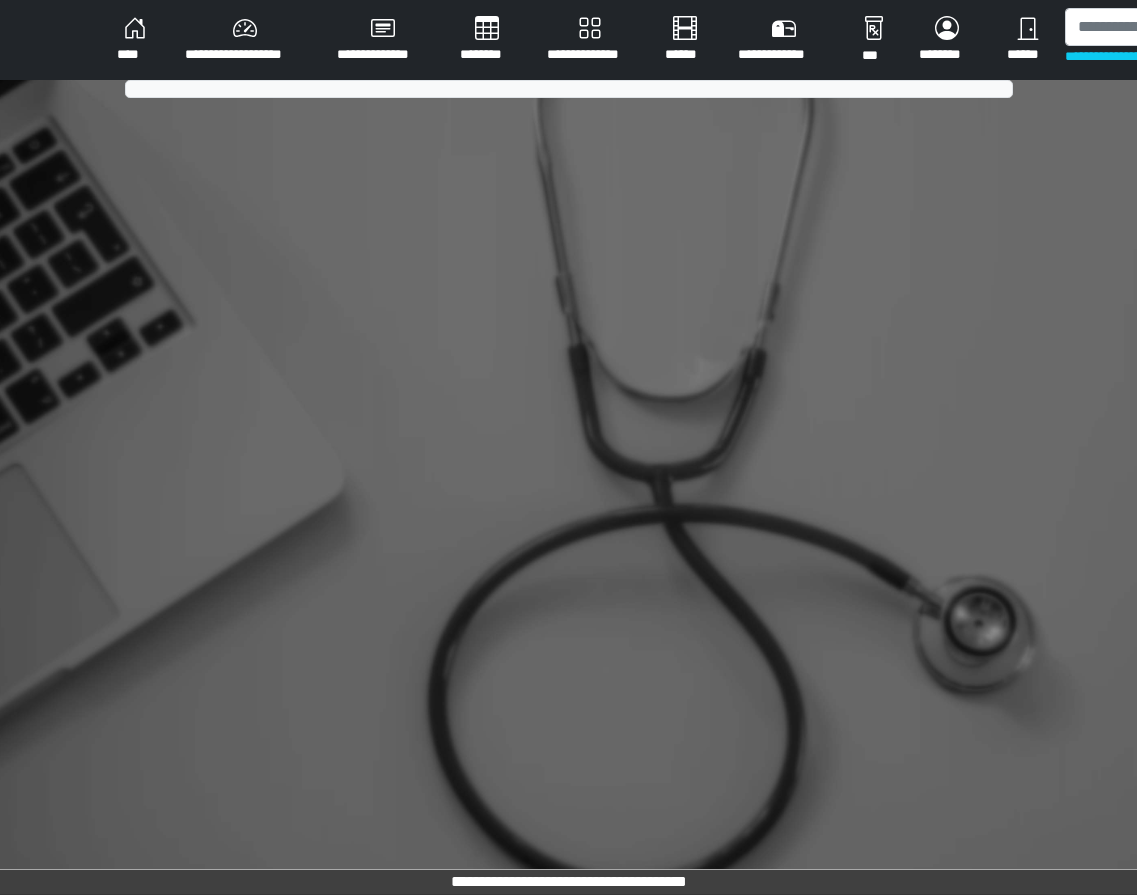 scroll, scrollTop: 0, scrollLeft: 0, axis: both 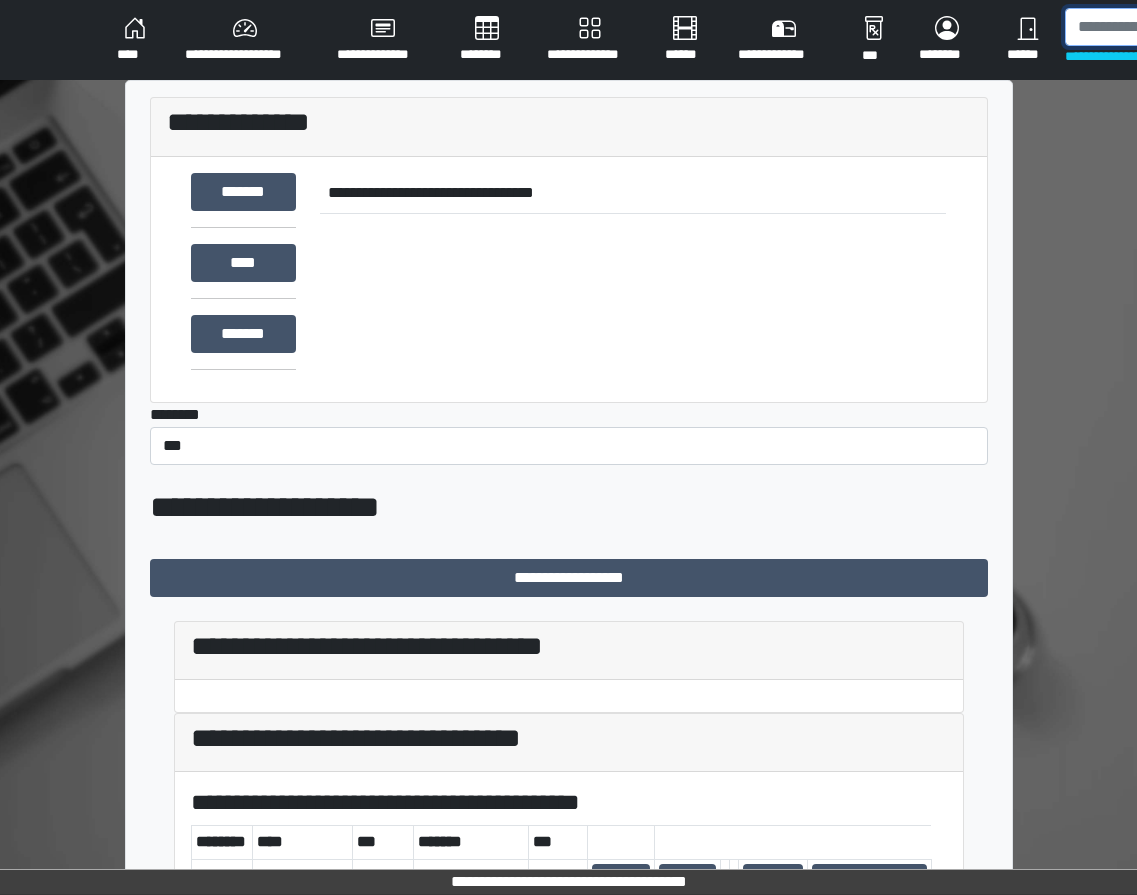 click at bounding box center (1168, 27) 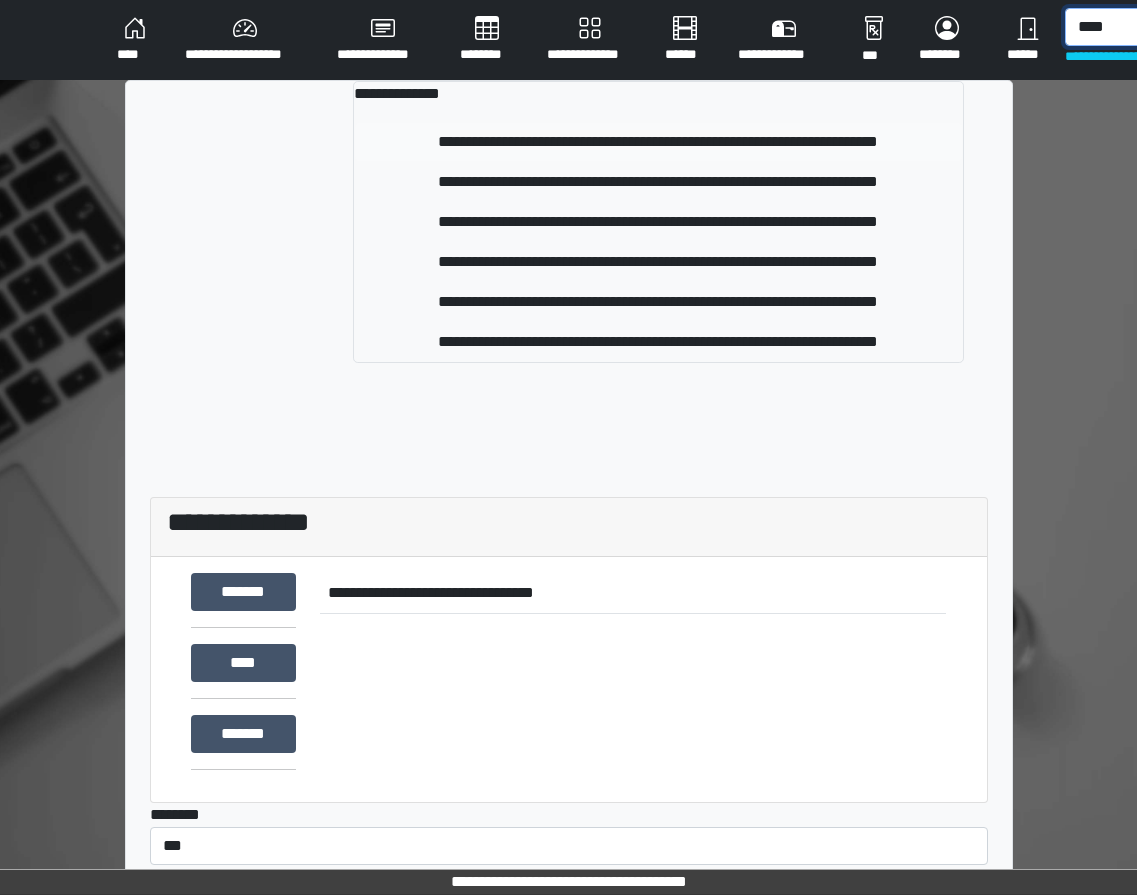 type on "****" 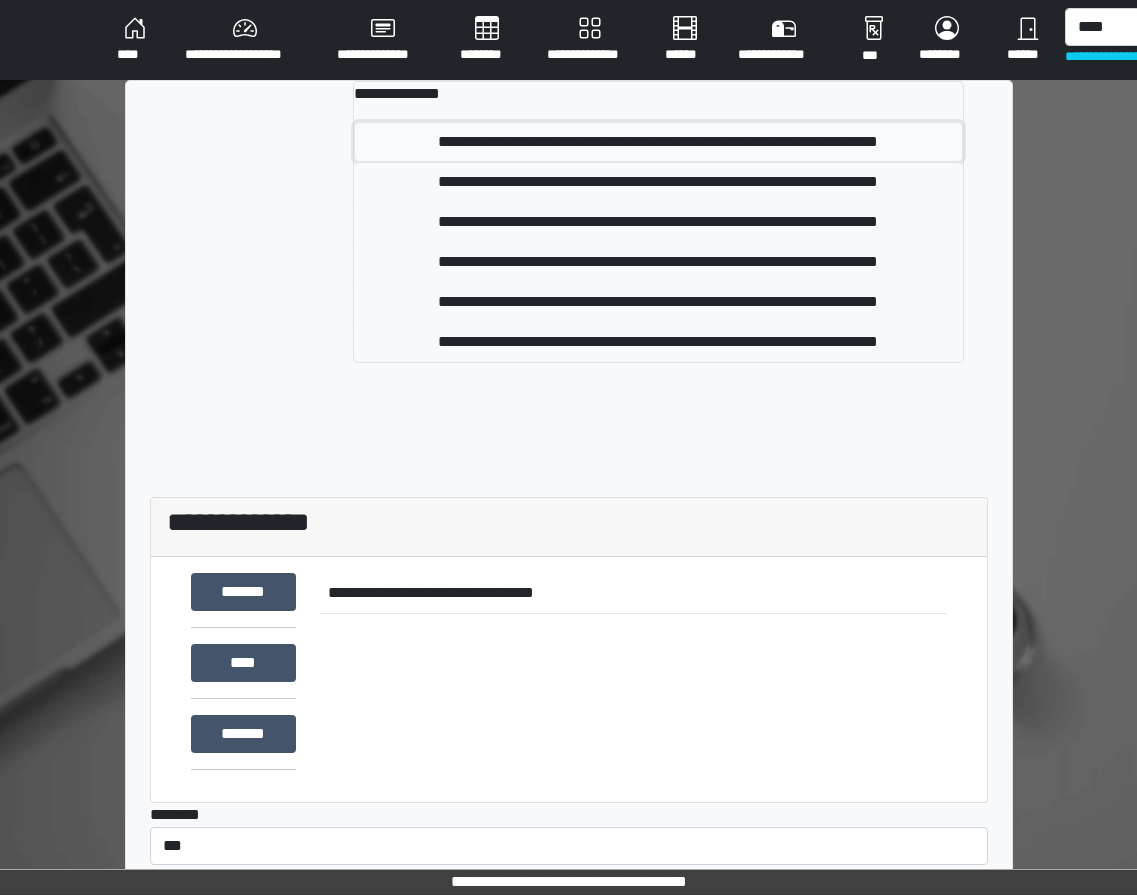 click on "**********" at bounding box center (658, 142) 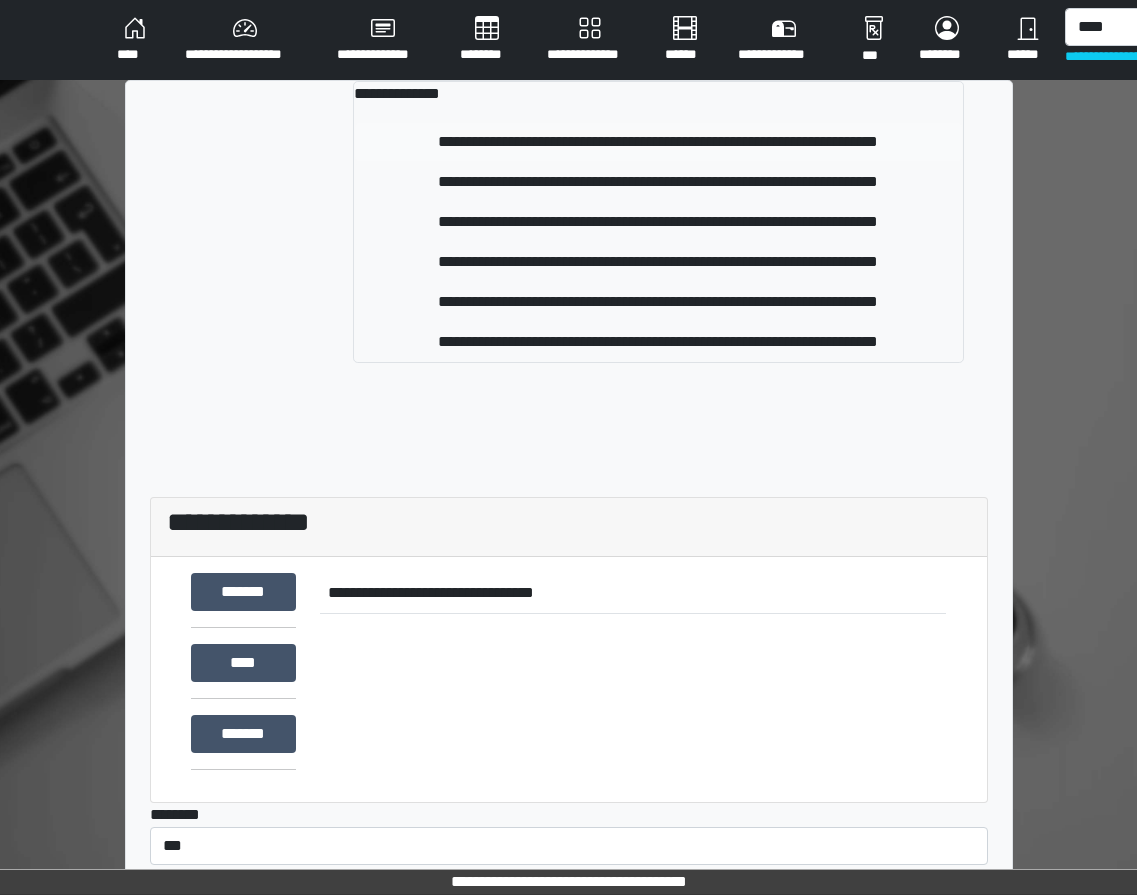 type 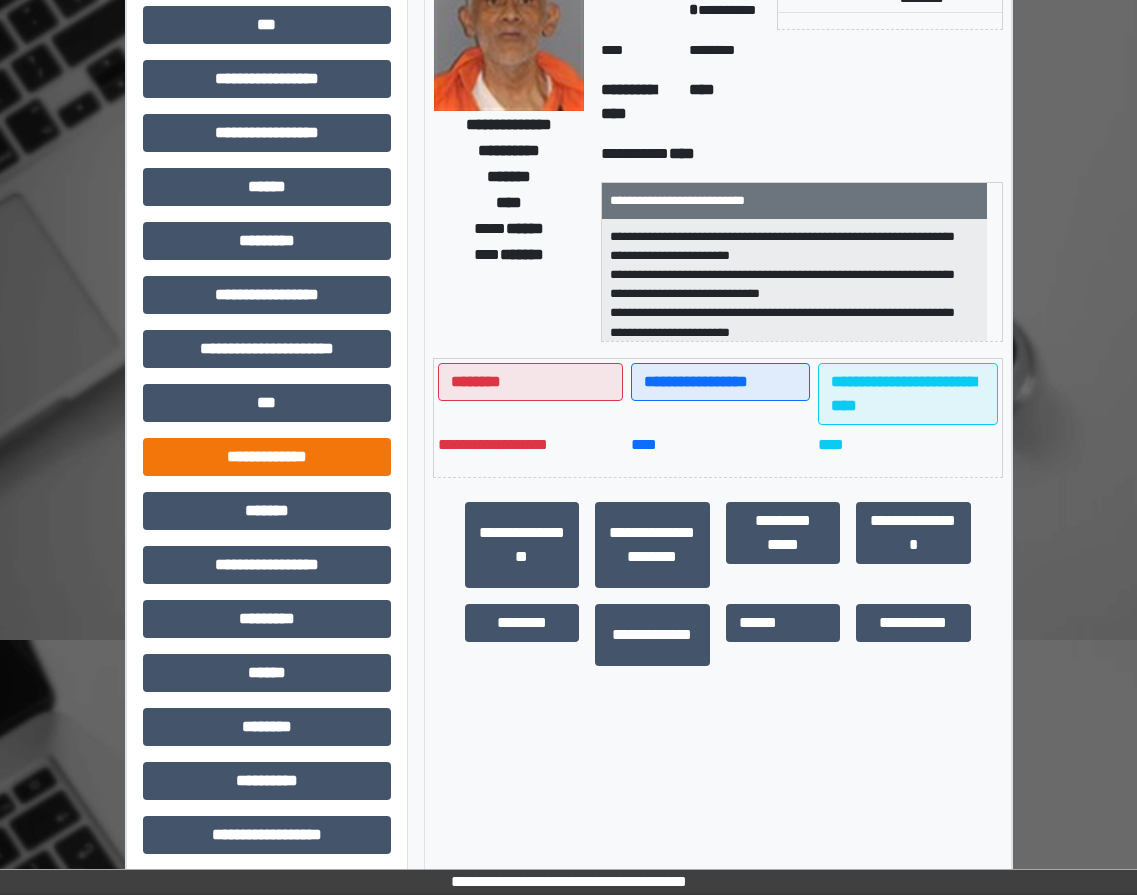scroll, scrollTop: 279, scrollLeft: 0, axis: vertical 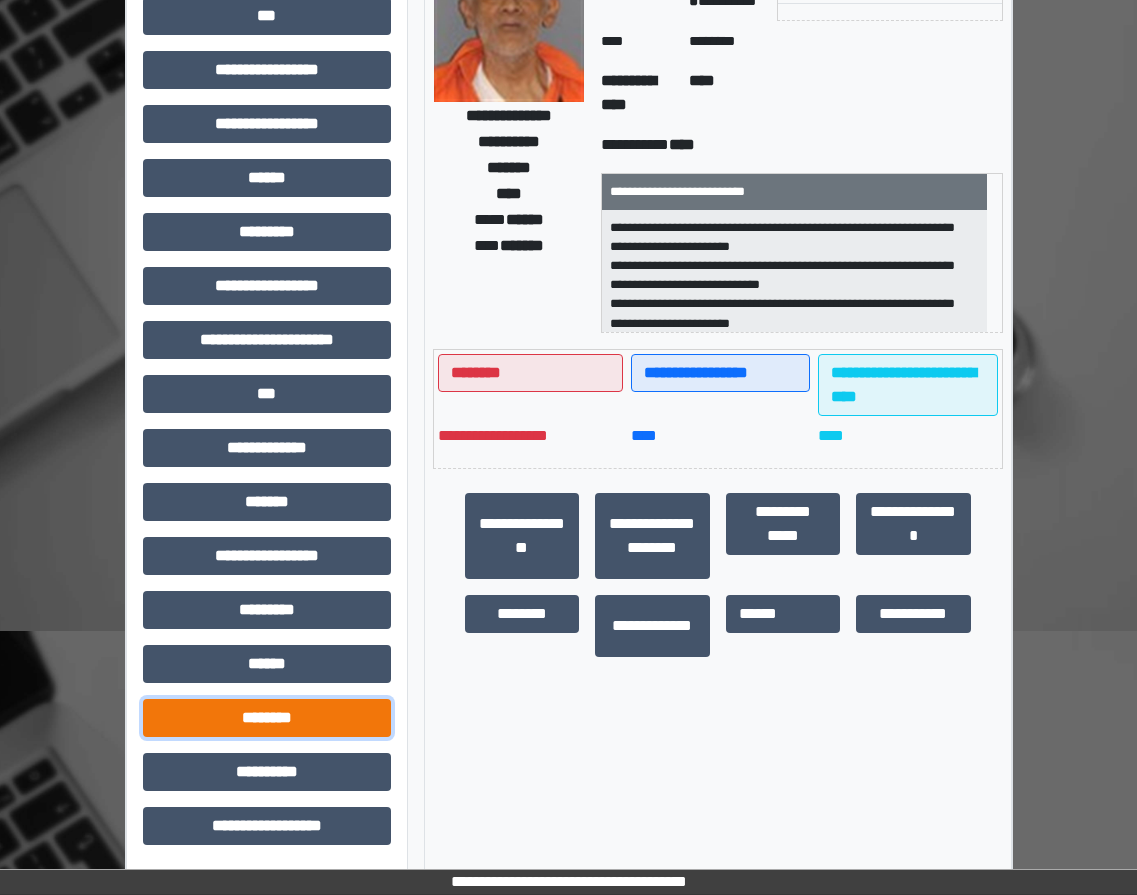 click on "********" at bounding box center (267, 718) 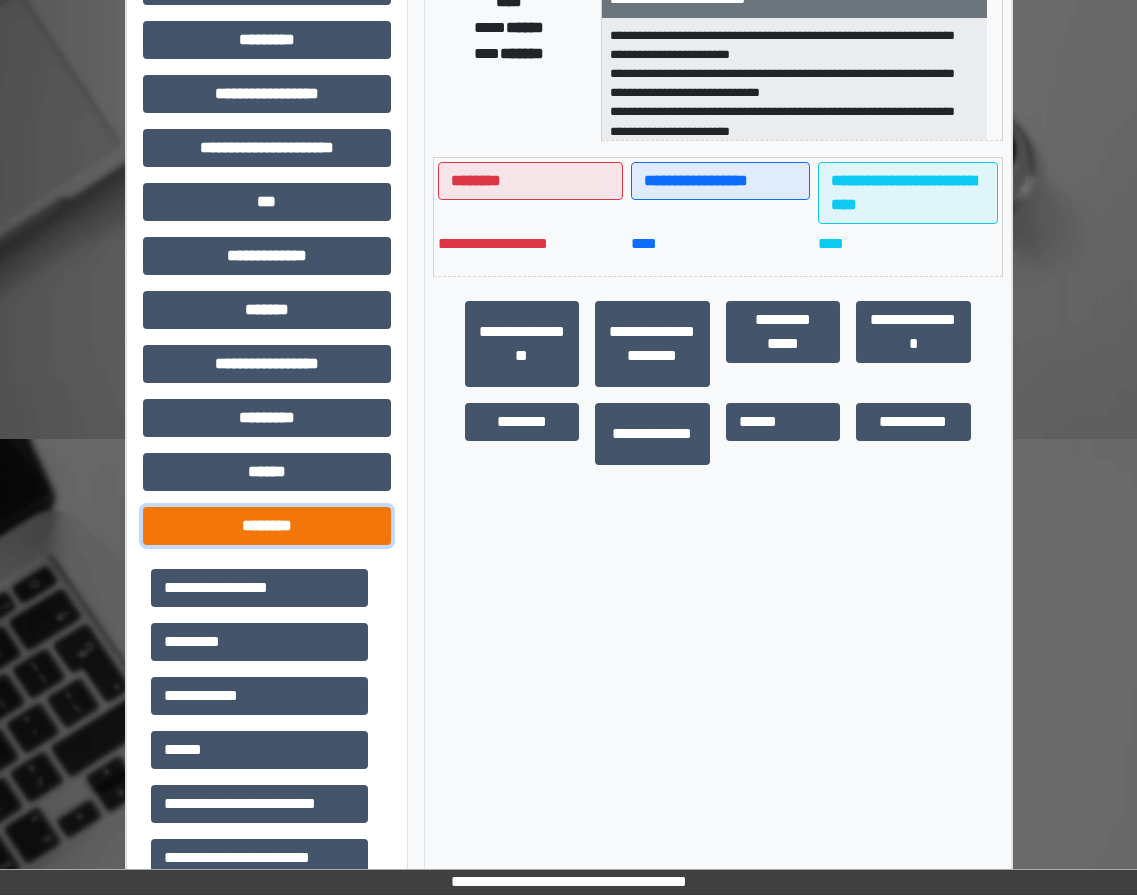 scroll, scrollTop: 479, scrollLeft: 0, axis: vertical 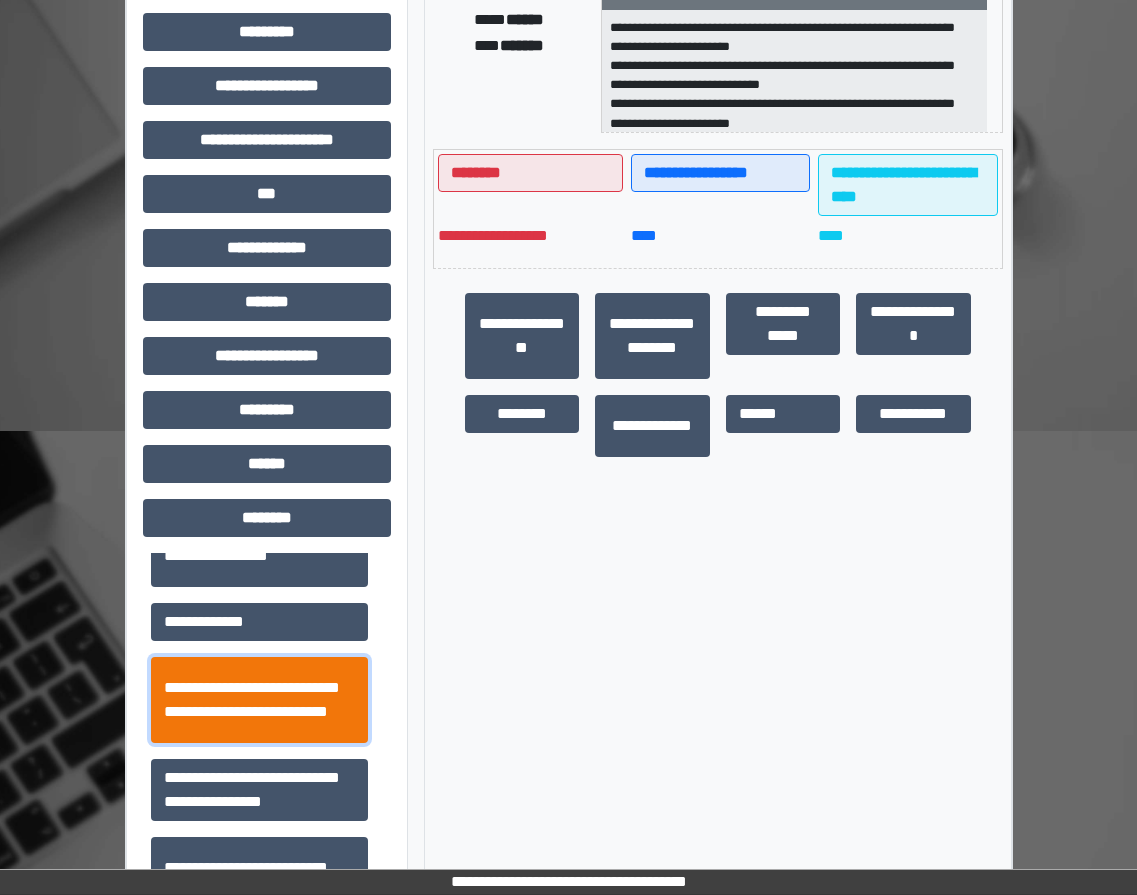 click on "**********" at bounding box center [259, 700] 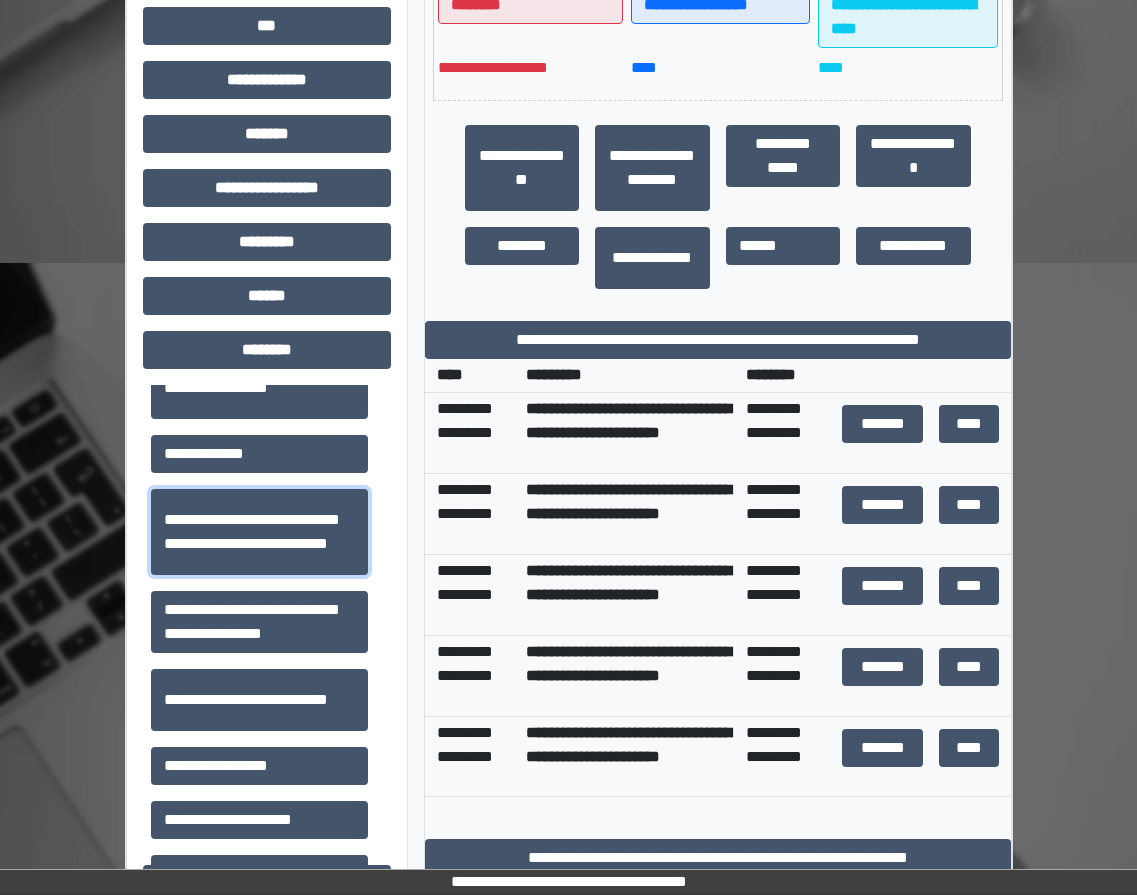 scroll, scrollTop: 679, scrollLeft: 0, axis: vertical 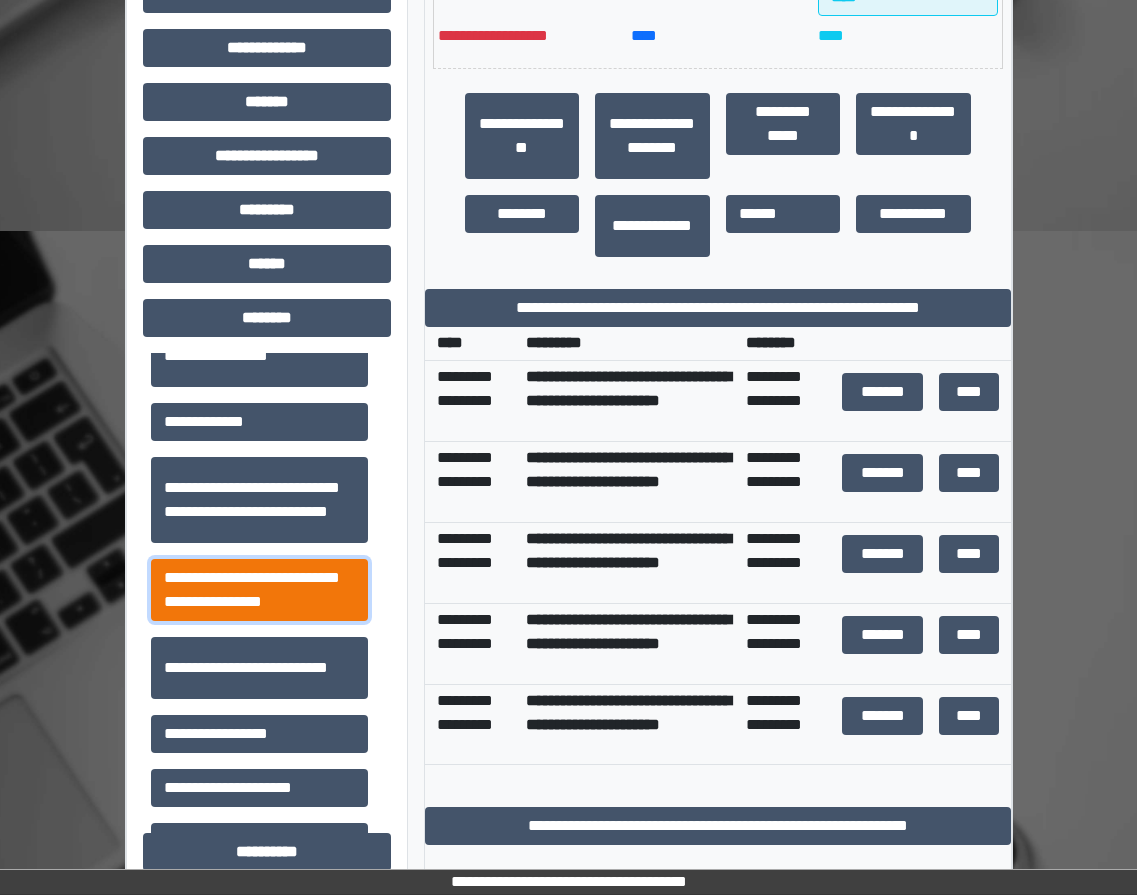 click on "**********" at bounding box center (259, 590) 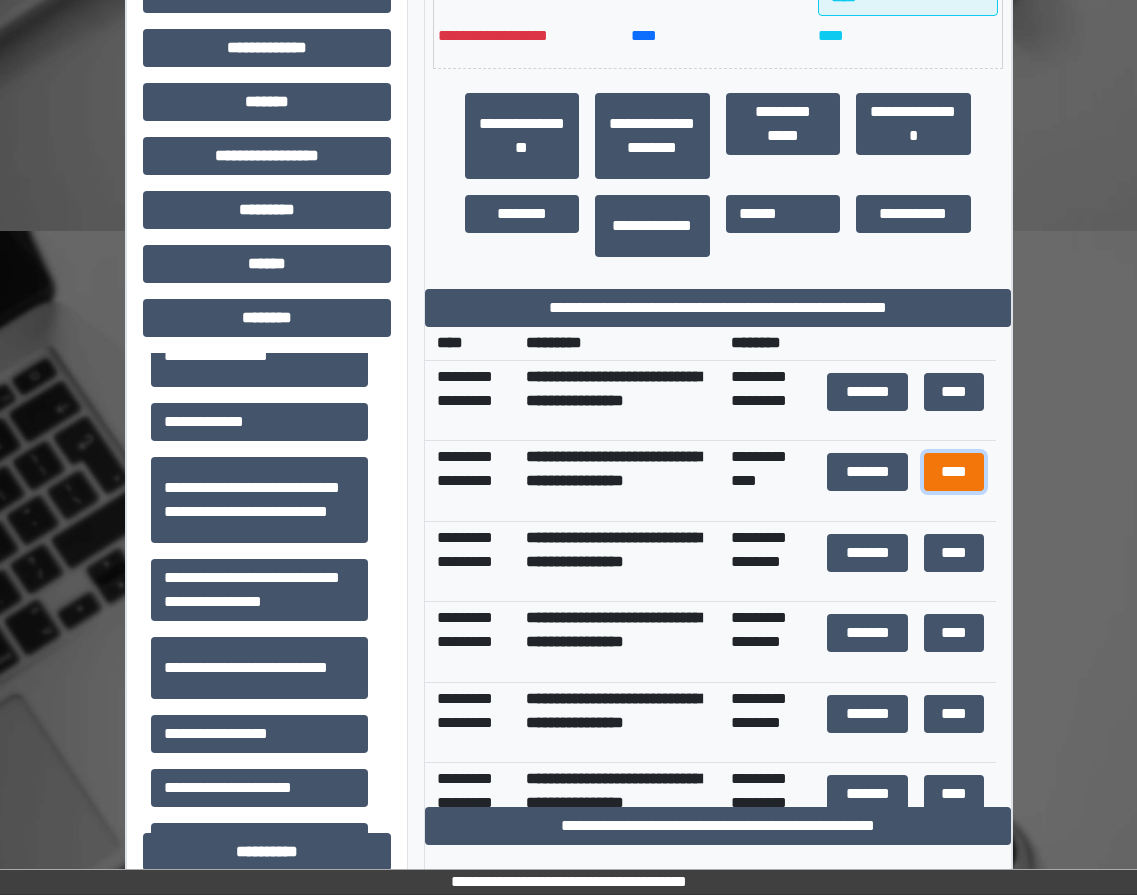 click on "****" at bounding box center (954, 472) 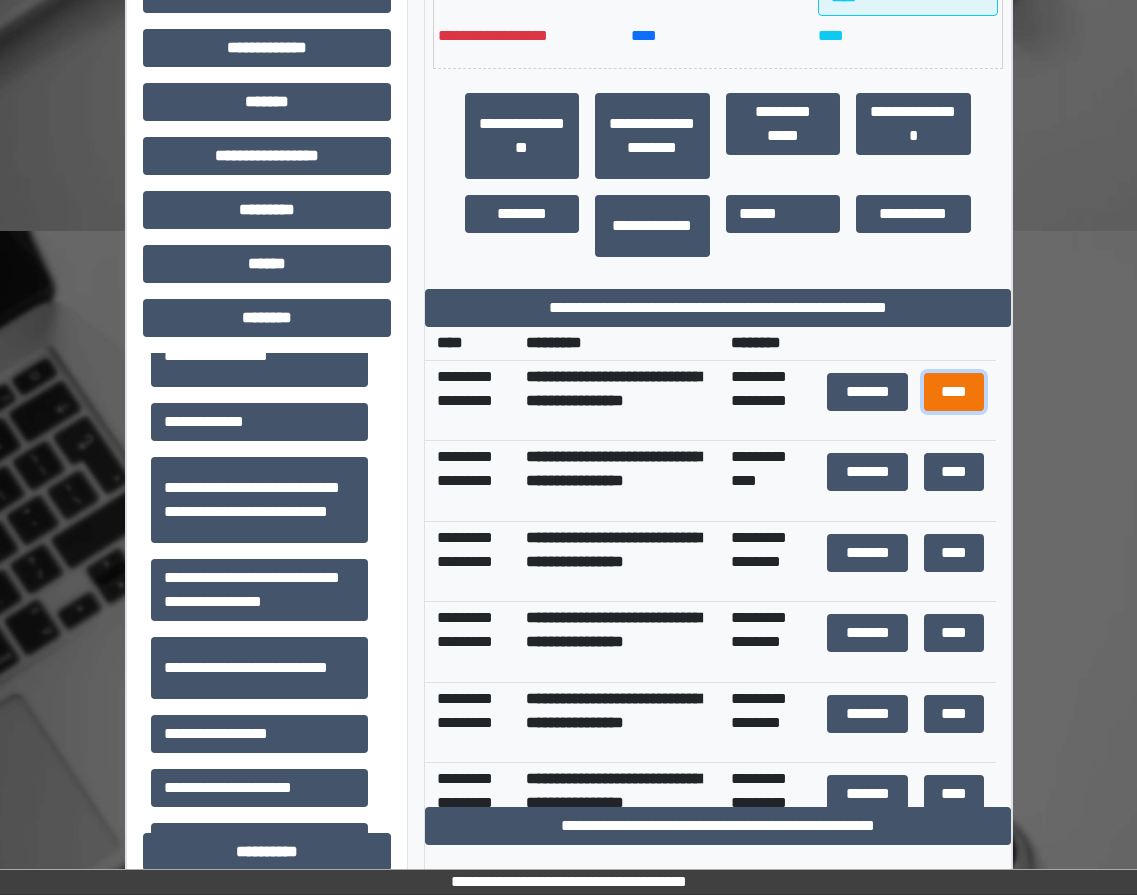 click on "****" at bounding box center (954, 392) 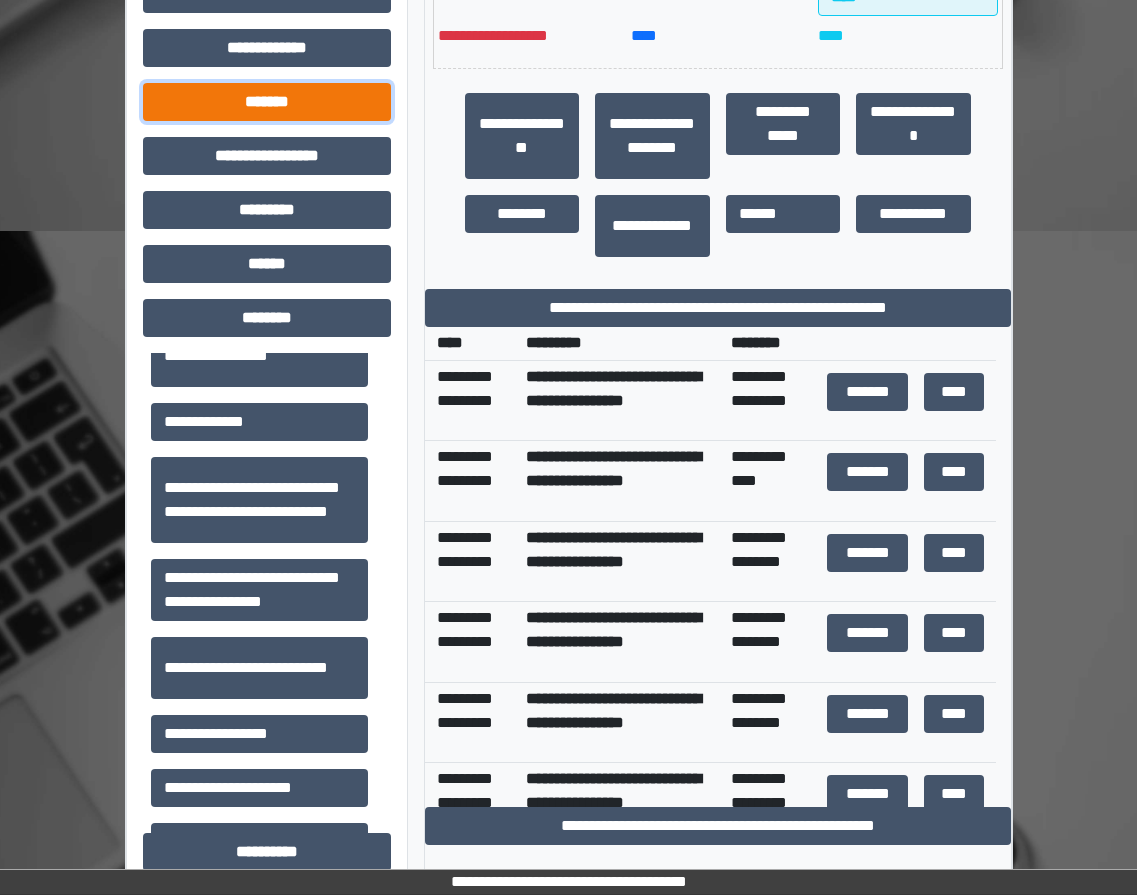 click on "*******" at bounding box center [267, 102] 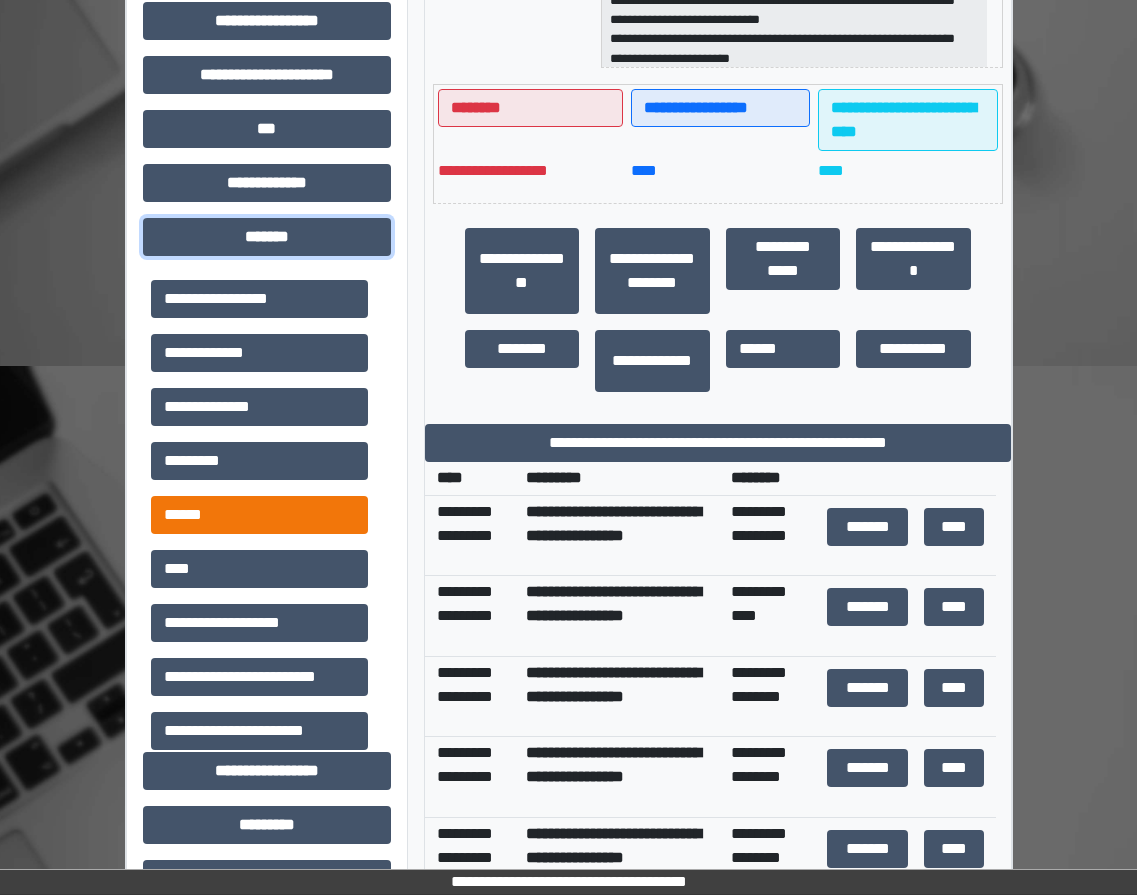scroll, scrollTop: 579, scrollLeft: 0, axis: vertical 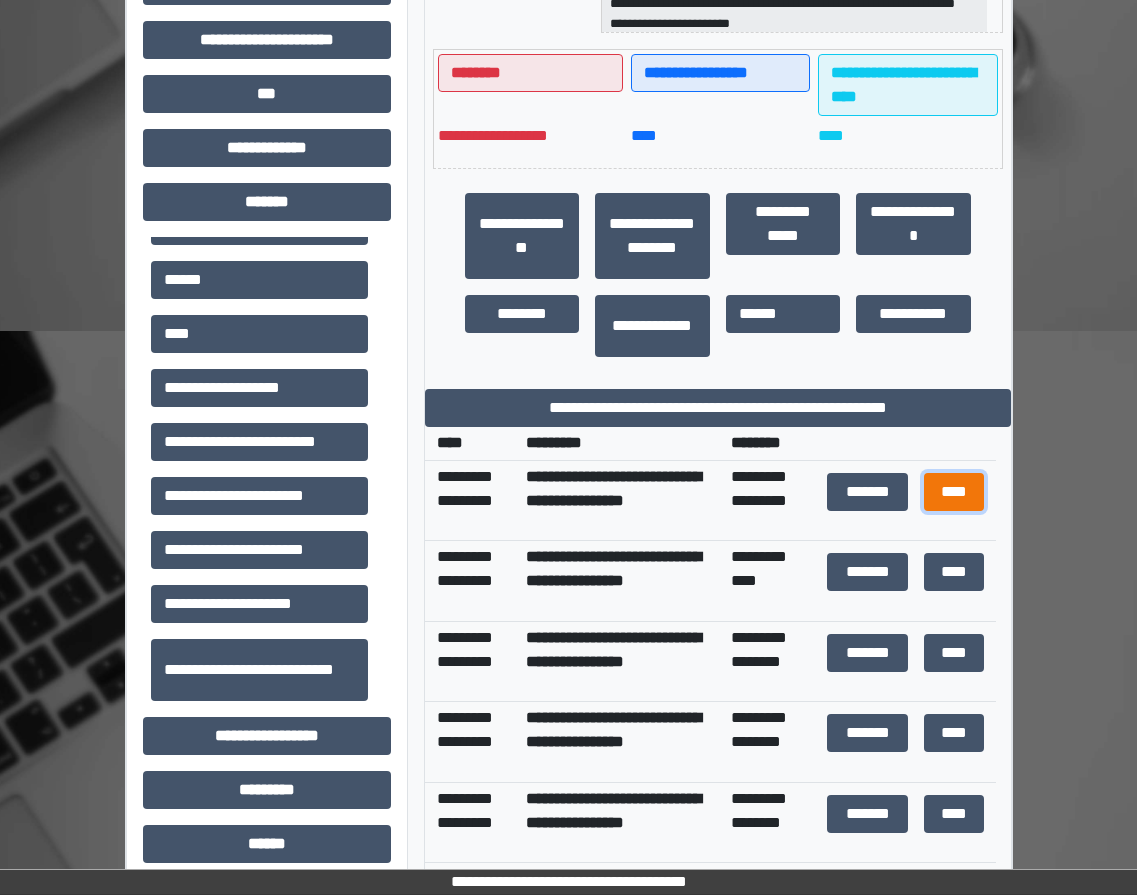click on "****" at bounding box center (954, 492) 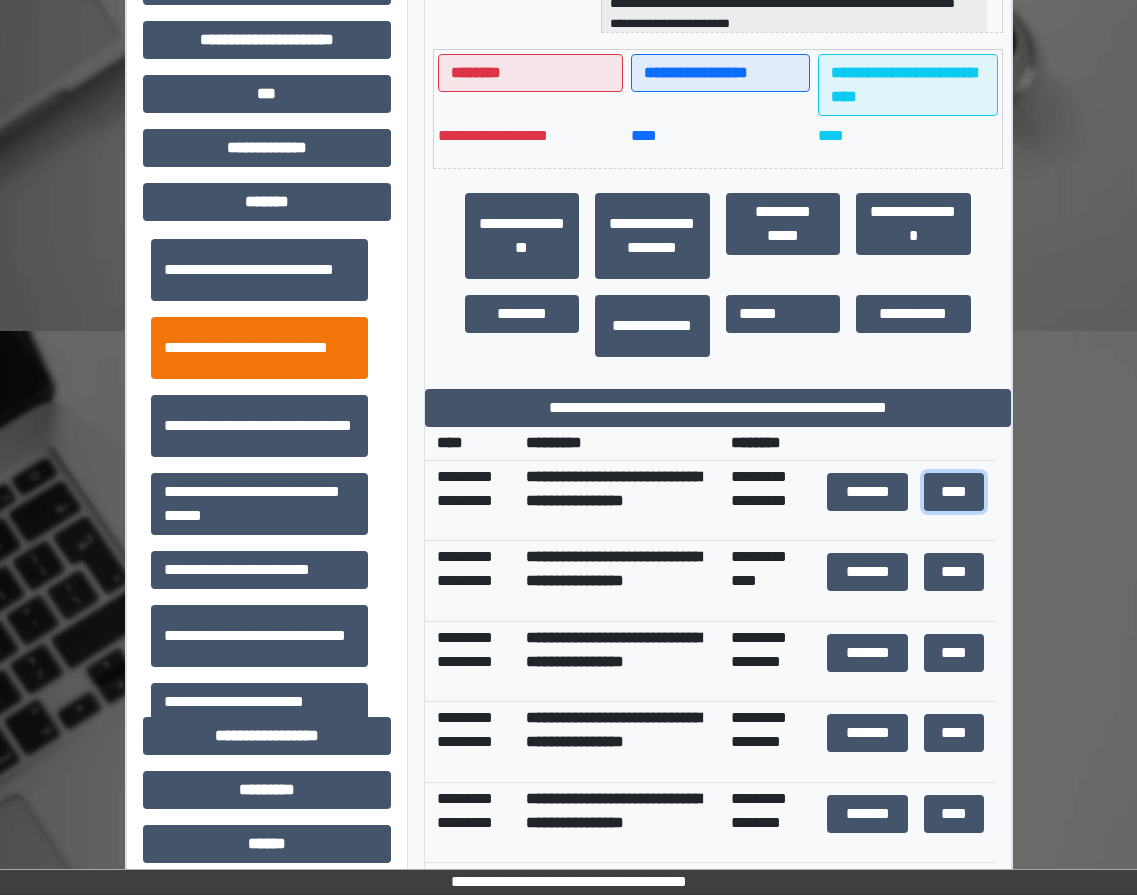 scroll, scrollTop: 700, scrollLeft: 0, axis: vertical 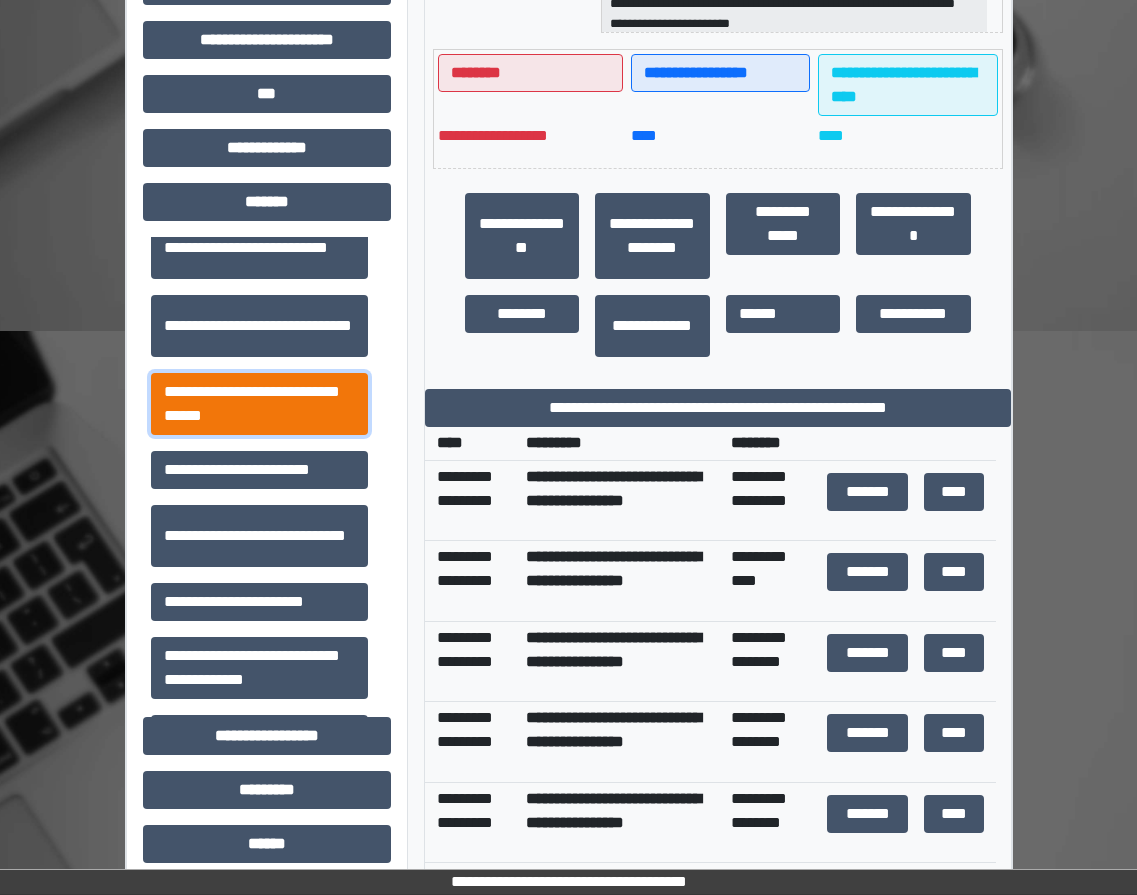click on "**********" at bounding box center (259, 404) 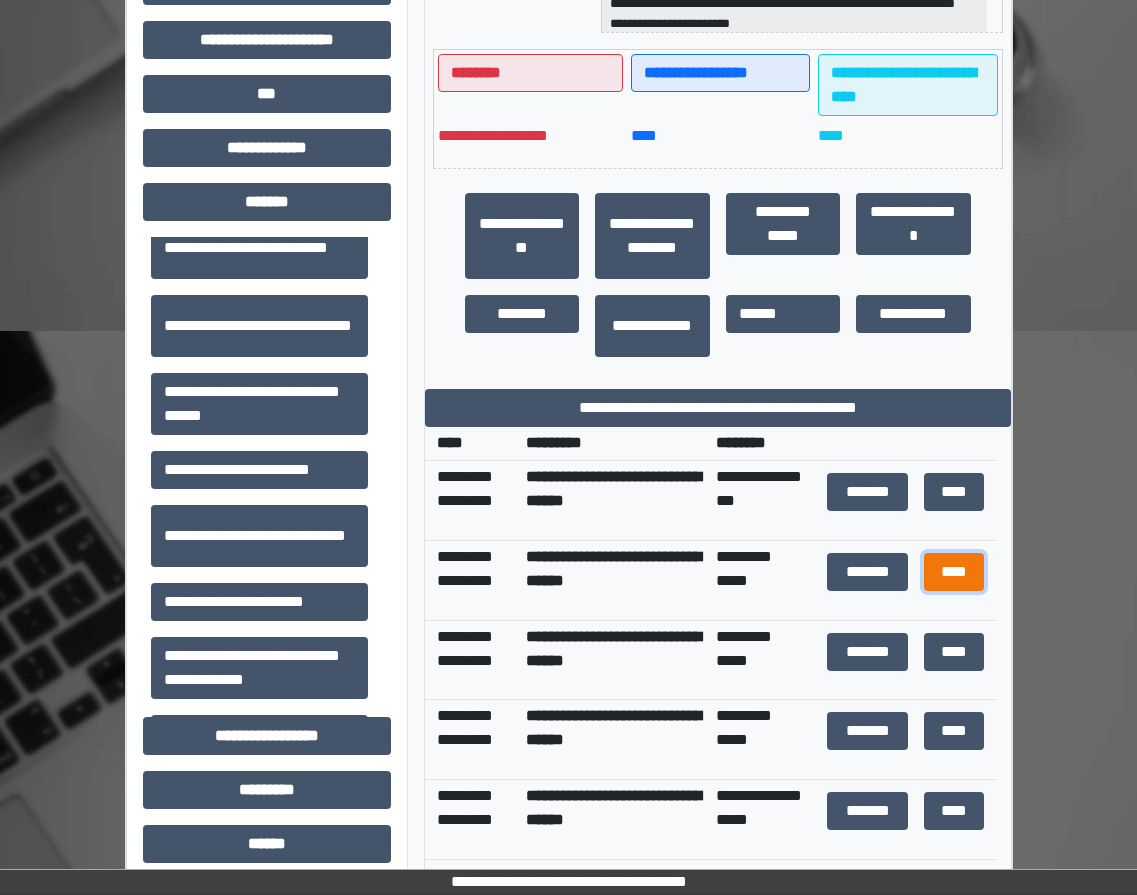 click on "****" at bounding box center [954, 572] 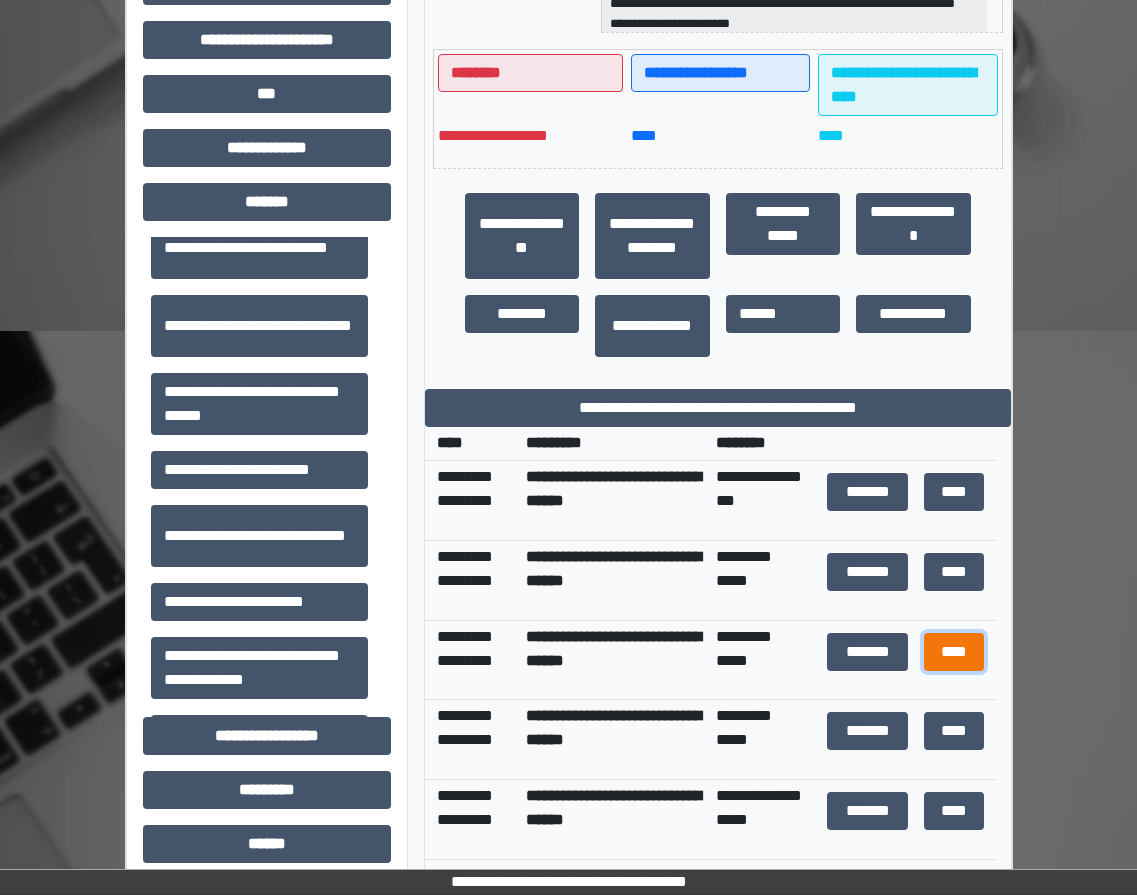 click on "****" at bounding box center [954, 652] 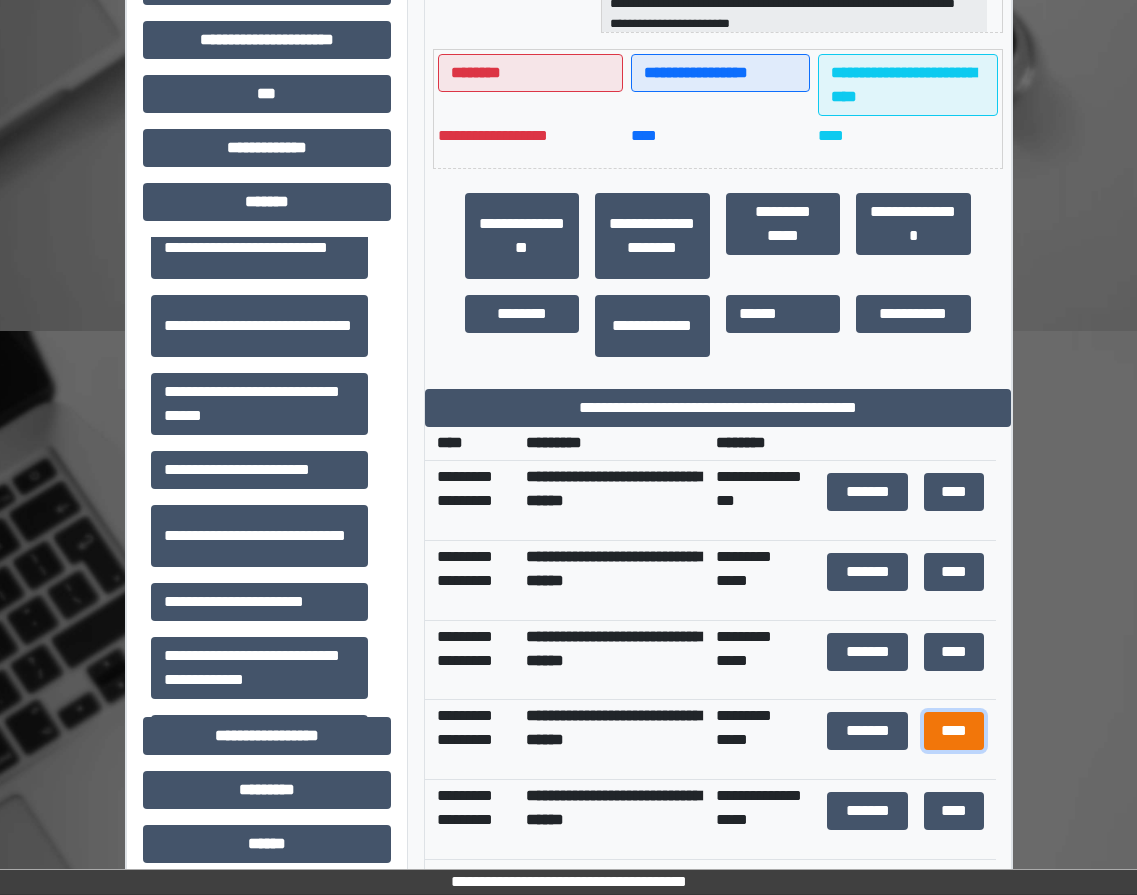 click on "****" at bounding box center (954, 731) 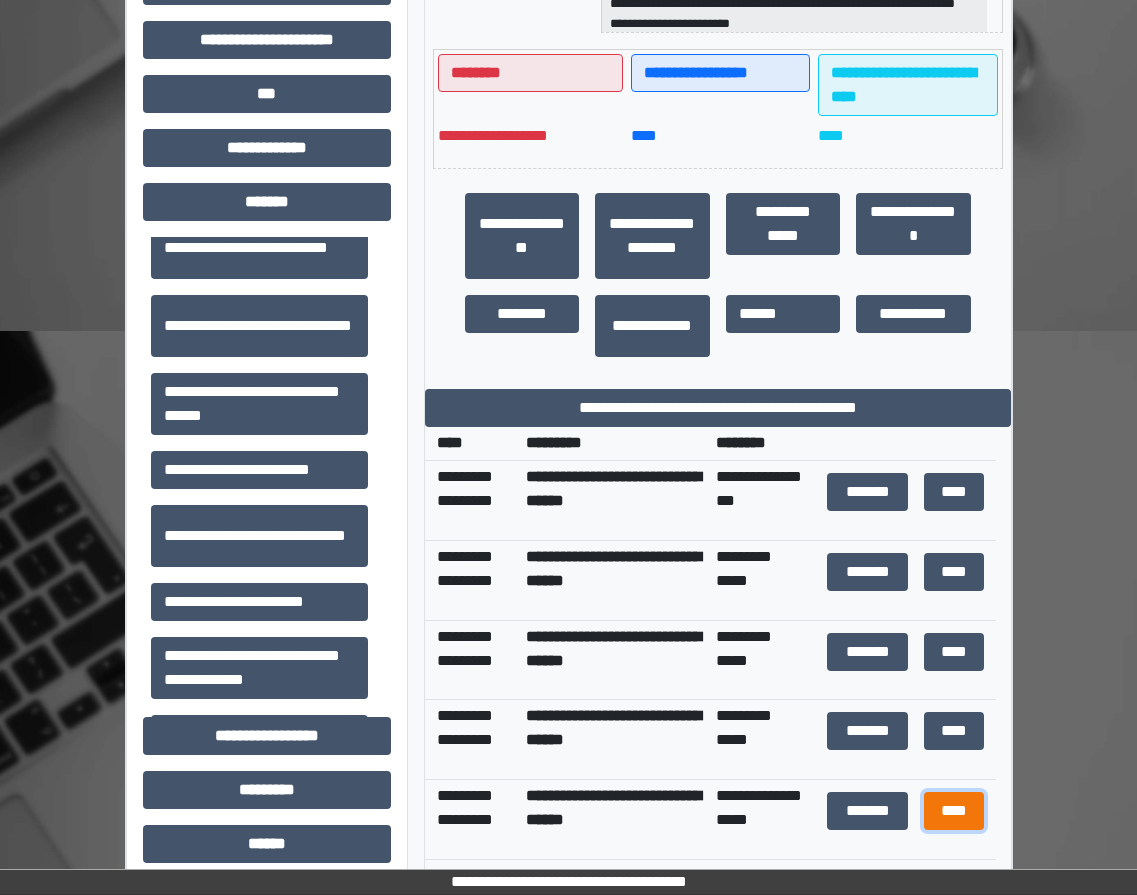 click on "****" at bounding box center (954, 811) 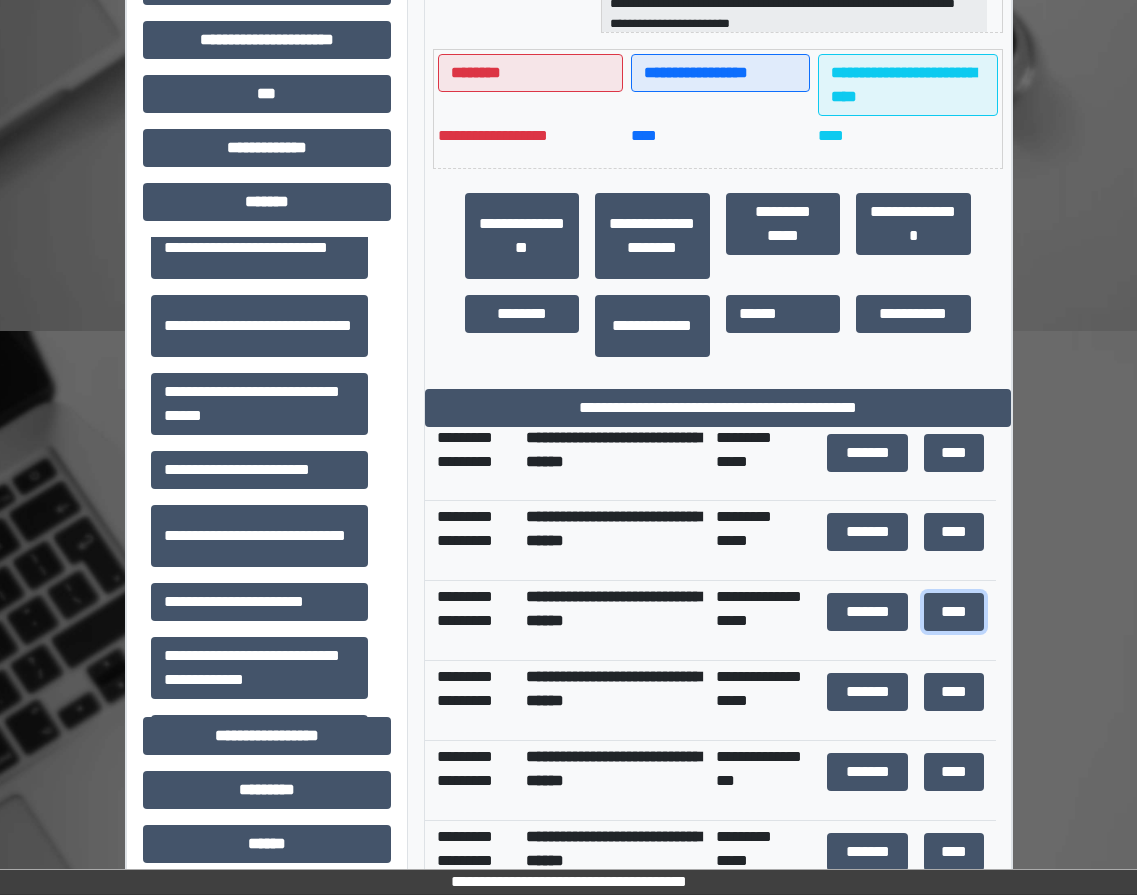 scroll, scrollTop: 200, scrollLeft: 0, axis: vertical 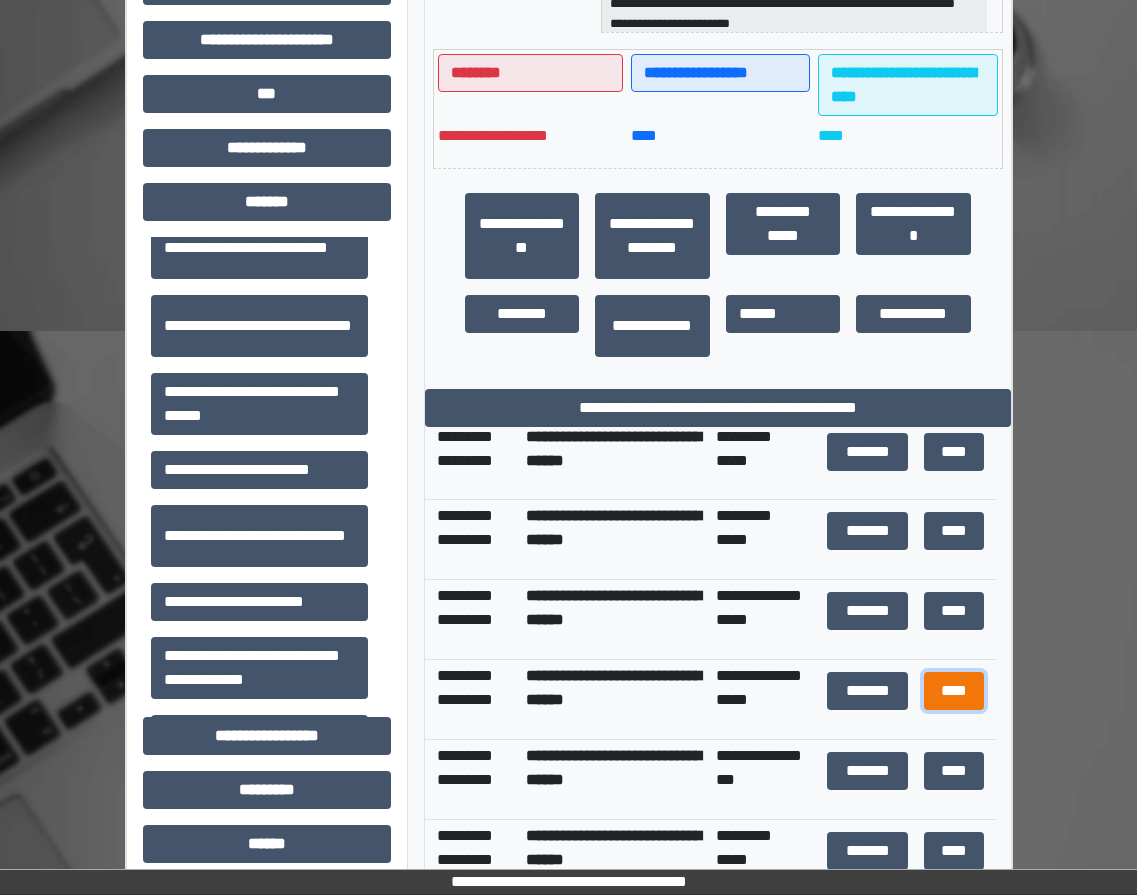 click on "****" at bounding box center (954, 691) 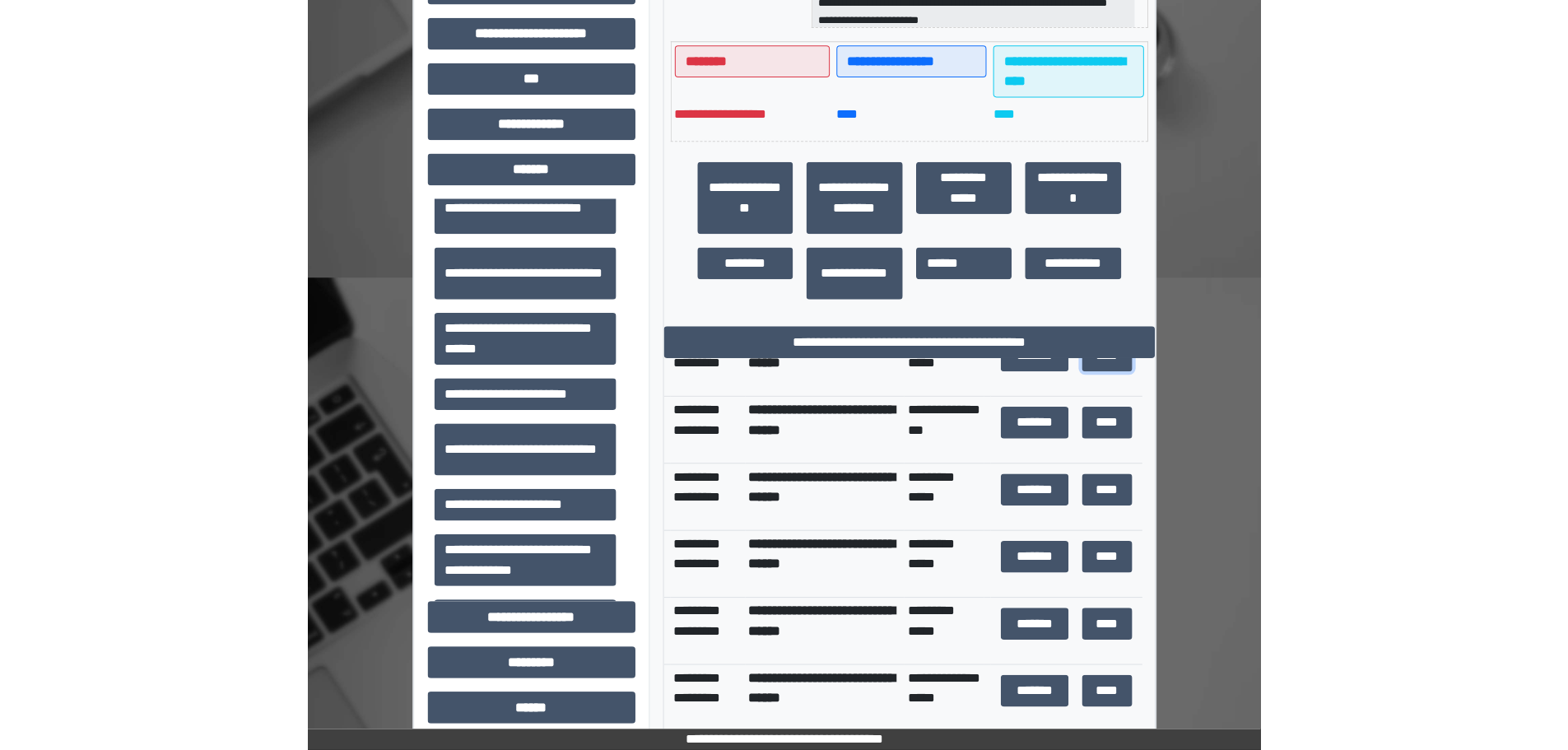 scroll, scrollTop: 412, scrollLeft: 0, axis: vertical 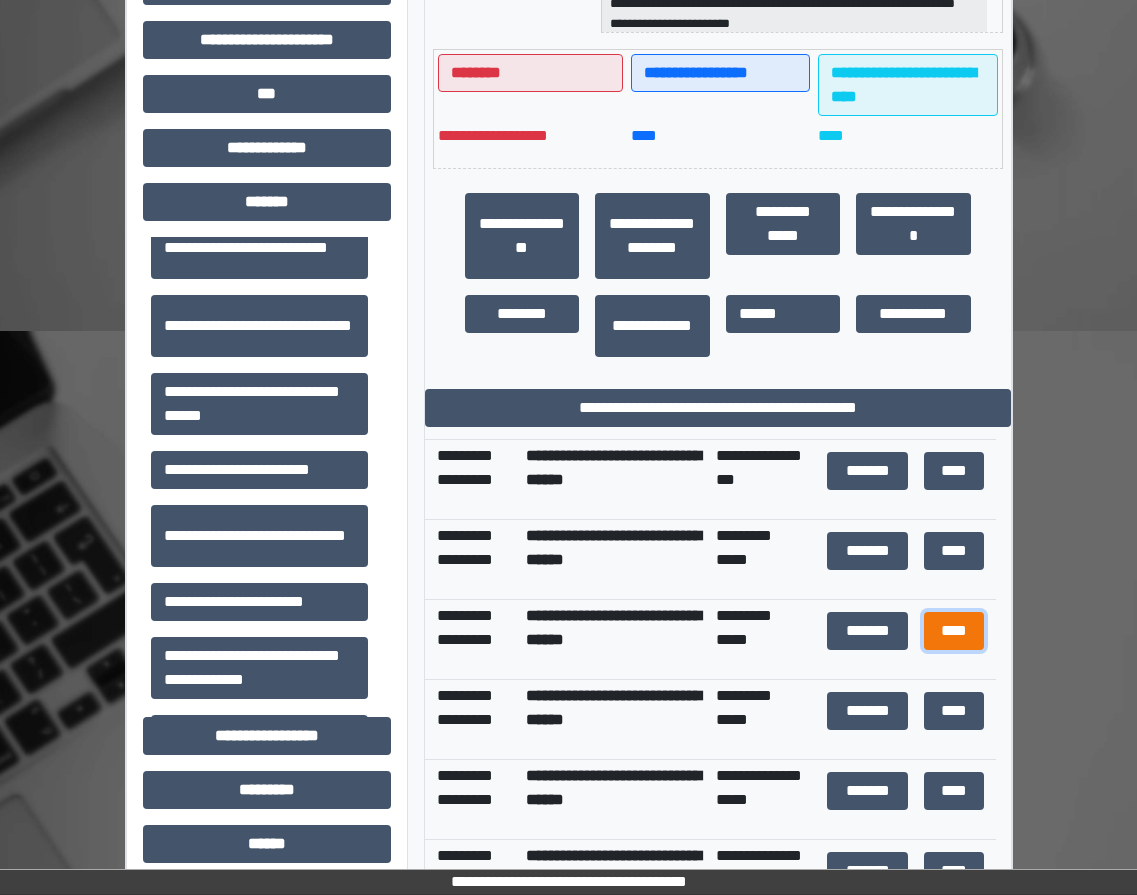click on "****" at bounding box center (954, 631) 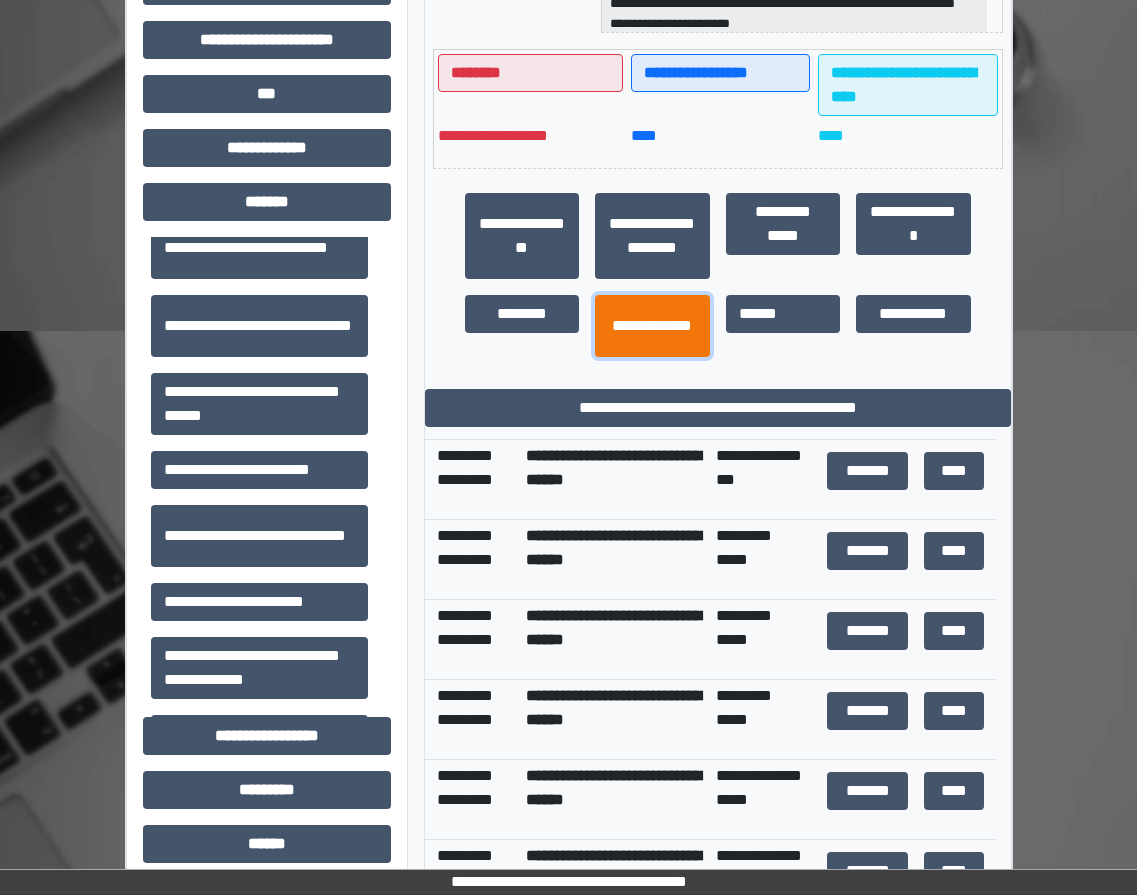 click on "**********" at bounding box center (652, 326) 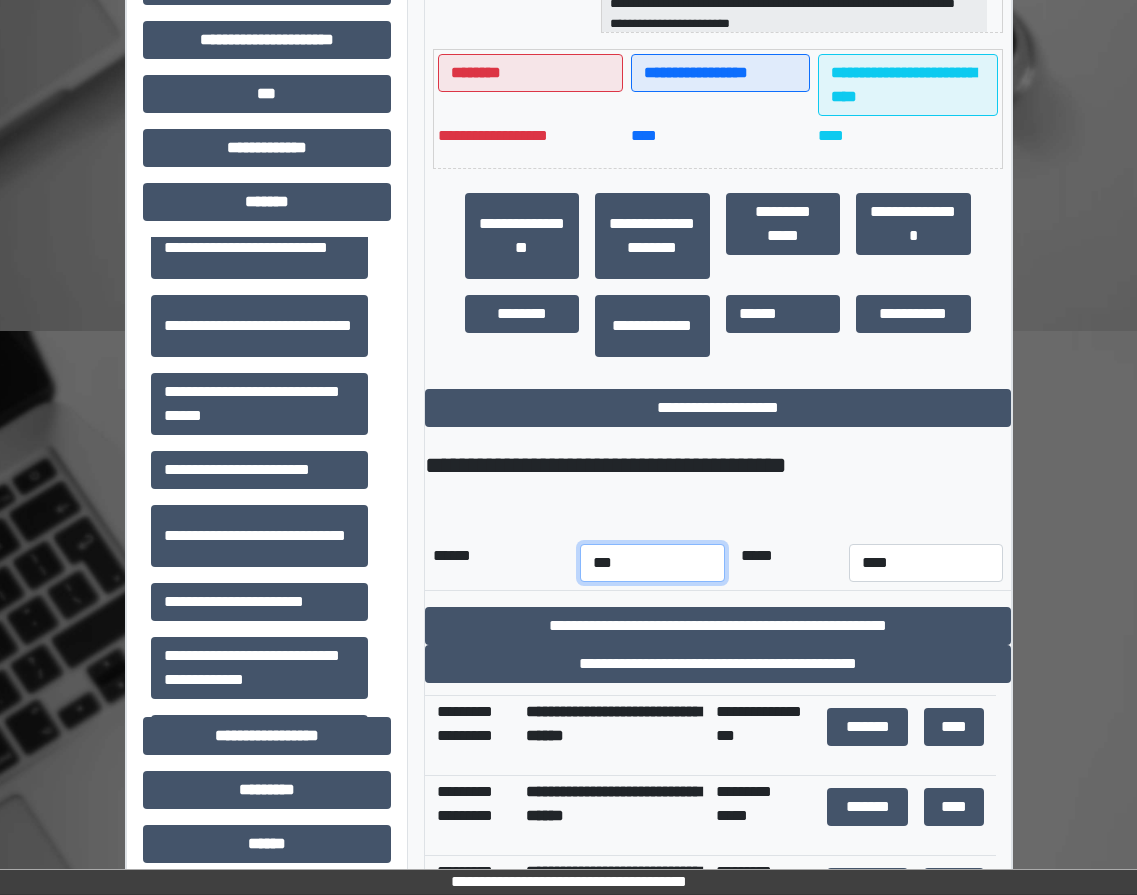click on "***
***
***
***
***
***
***
***
***
***
***
***" at bounding box center (652, 563) 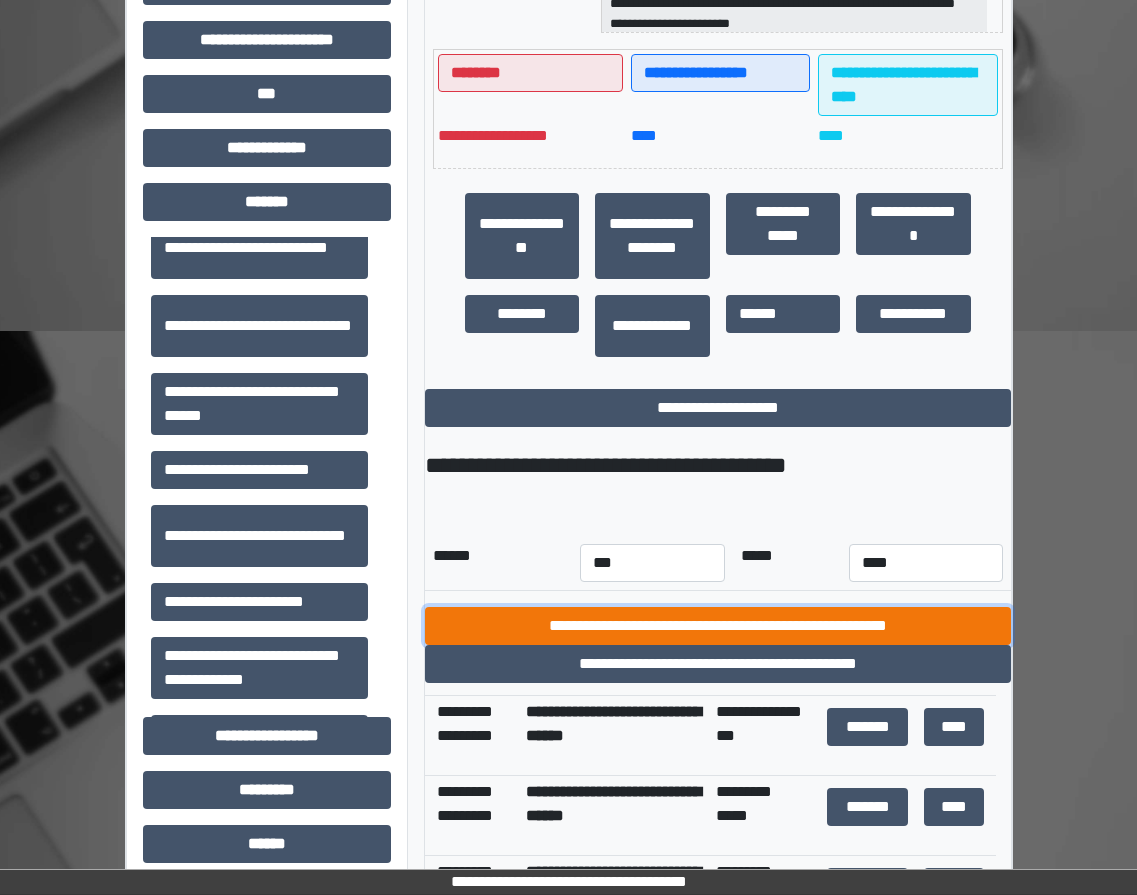 click on "**********" at bounding box center (718, 626) 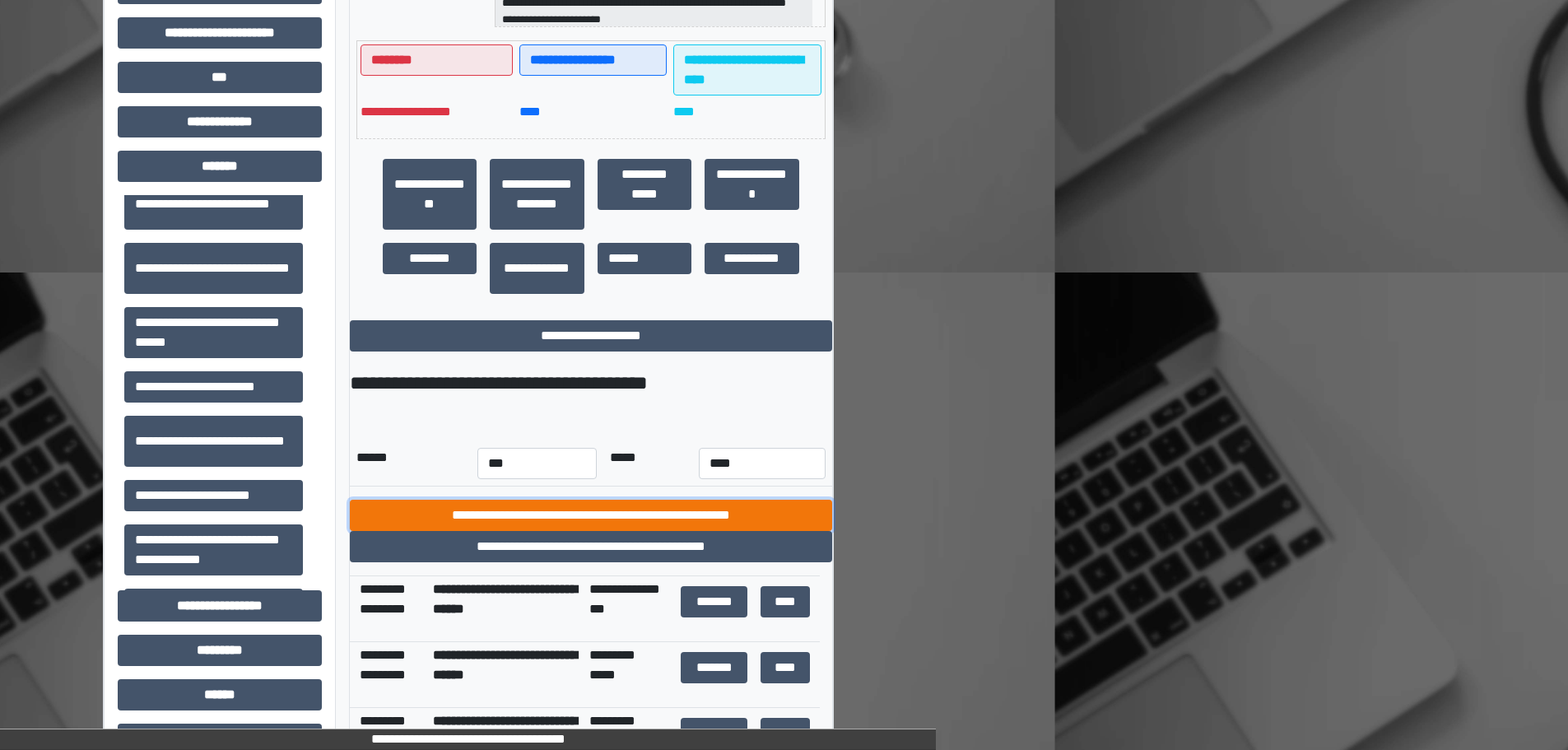 scroll, scrollTop: 412, scrollLeft: 0, axis: vertical 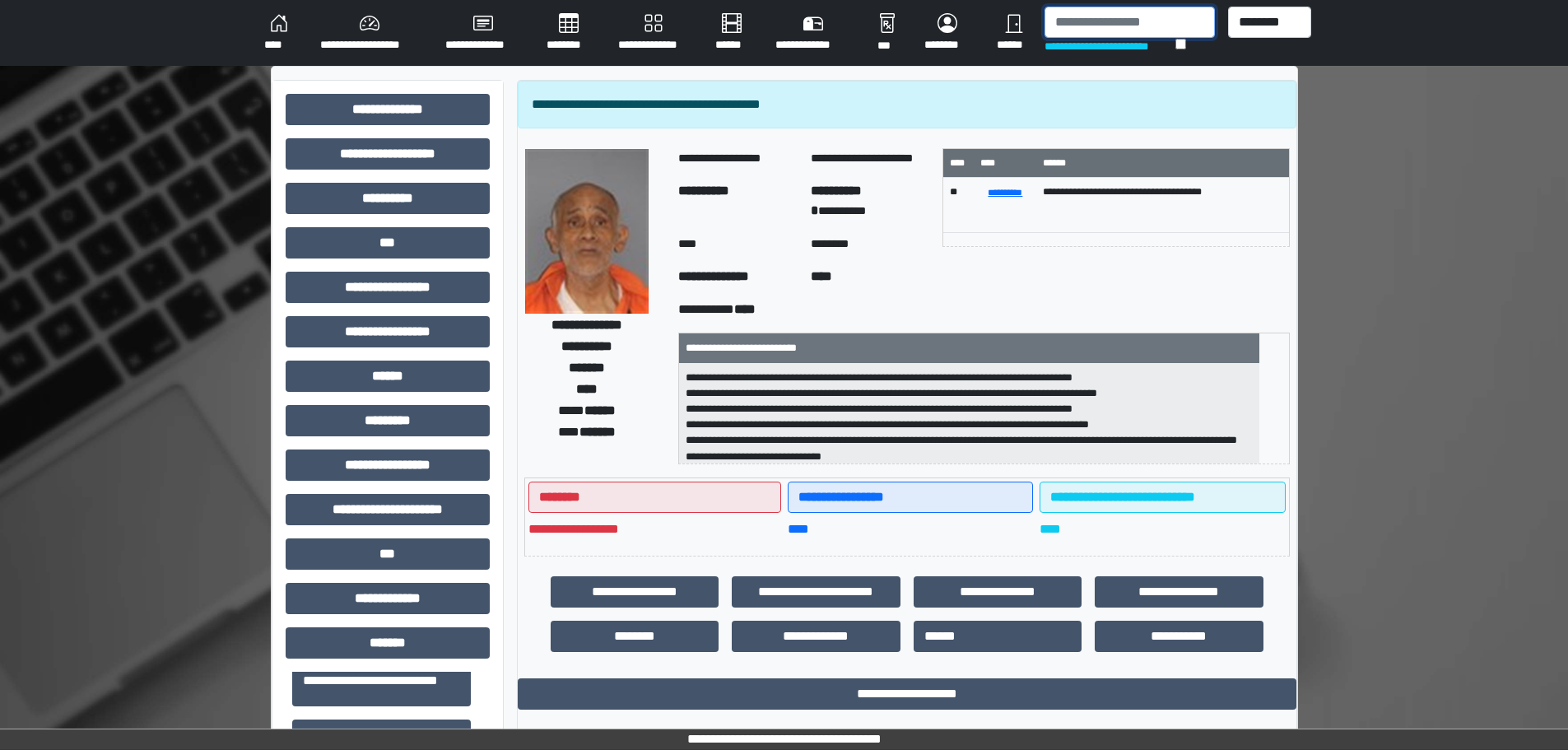 click at bounding box center (1129, 22) 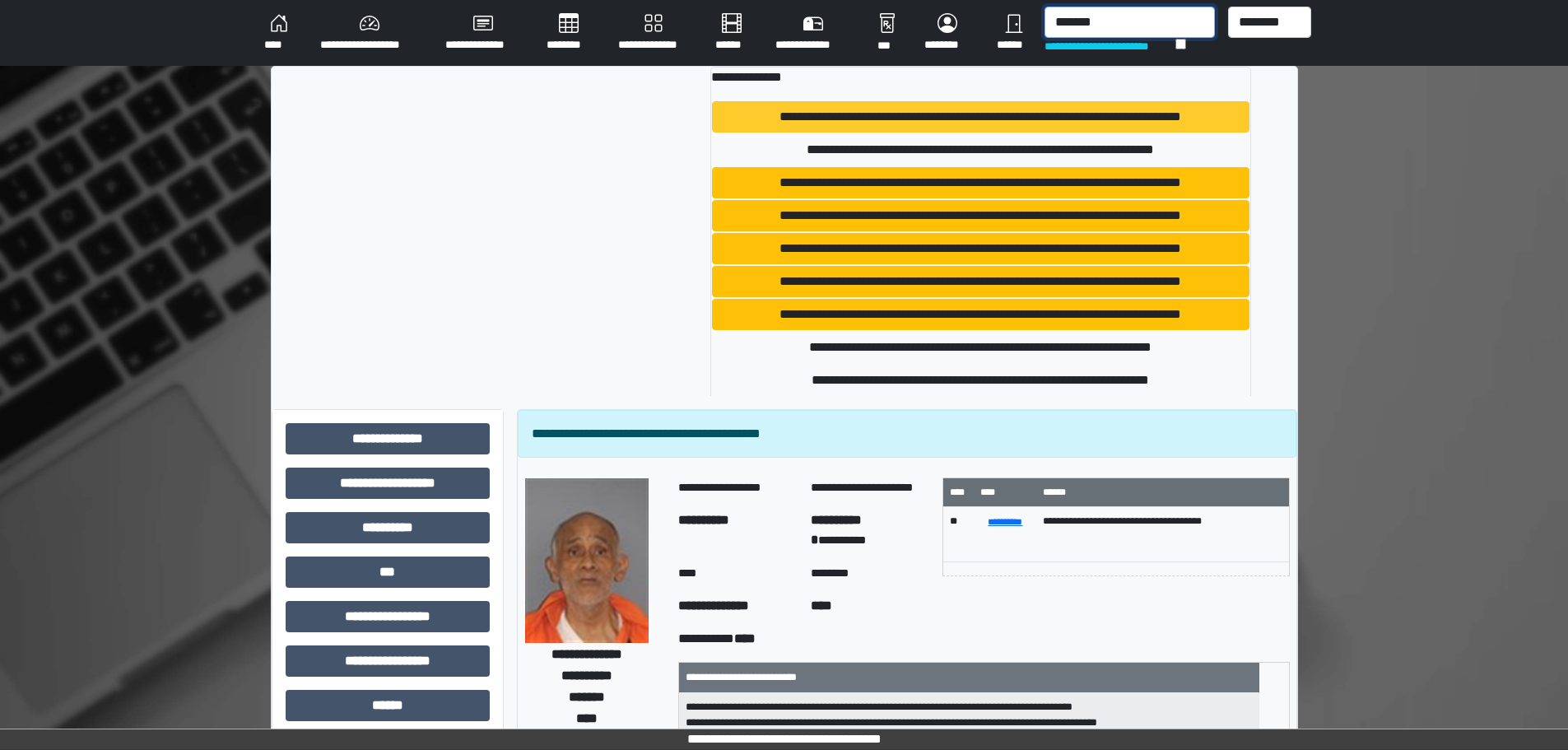 type on "******" 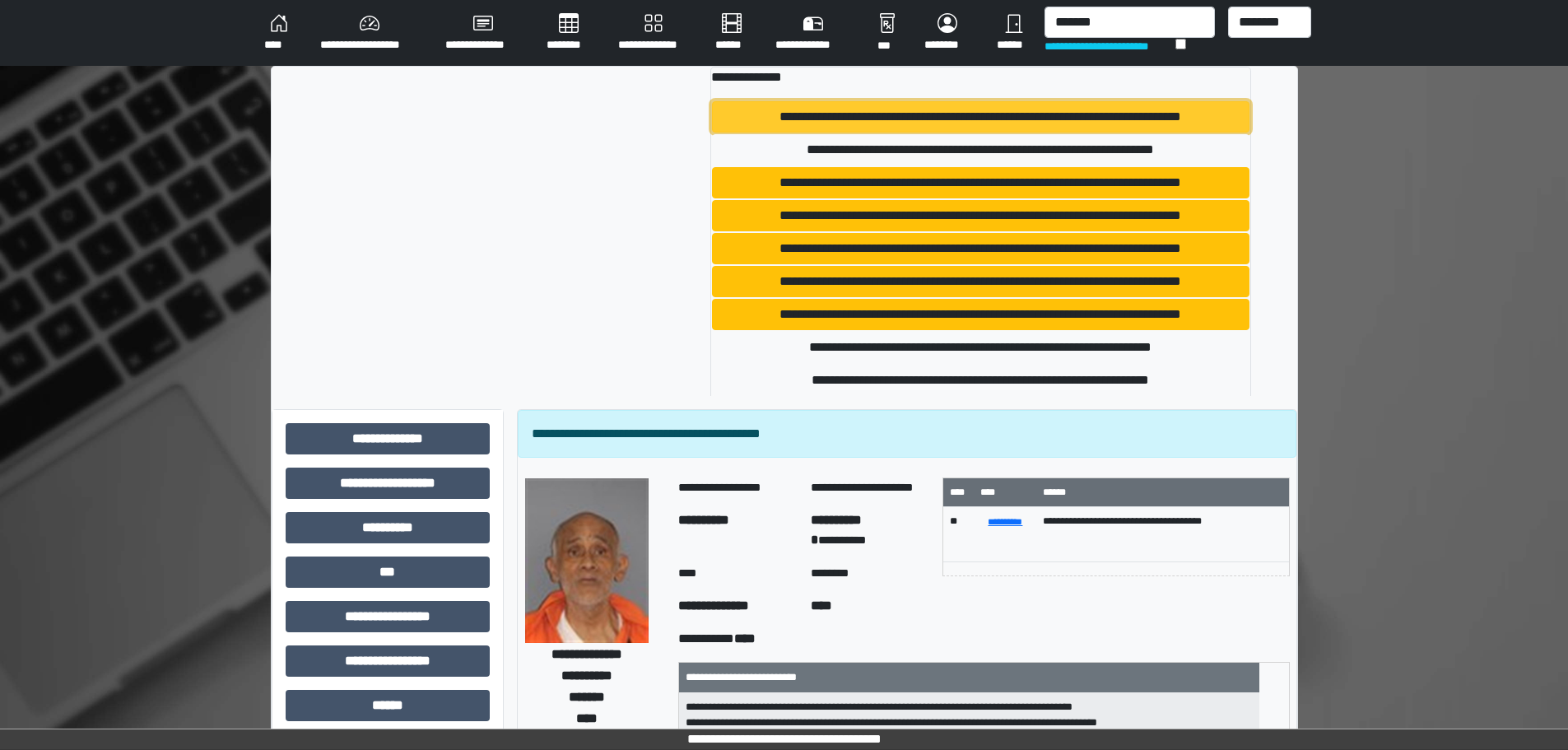 click on "**********" at bounding box center [980, 117] 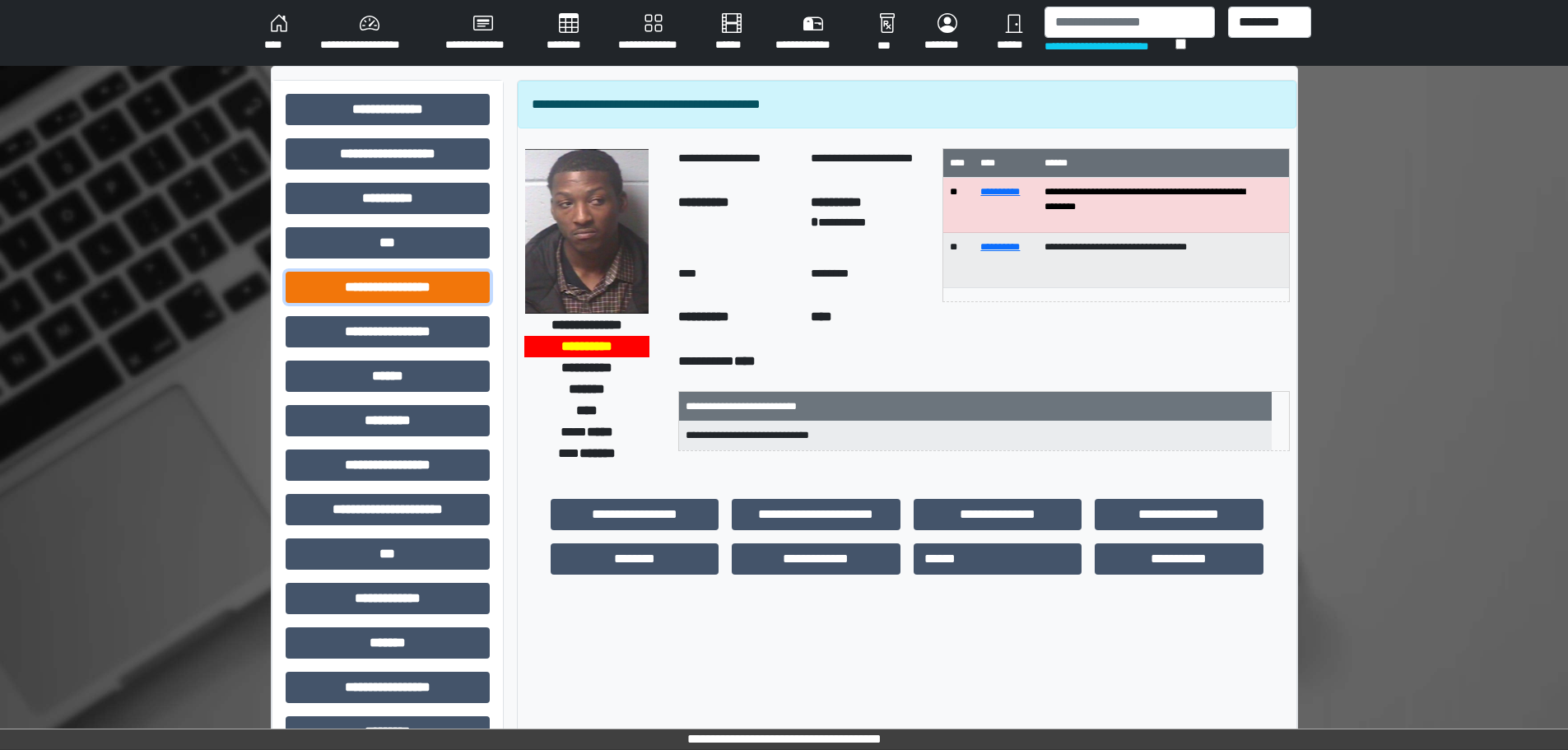 click on "**********" at bounding box center [388, 287] 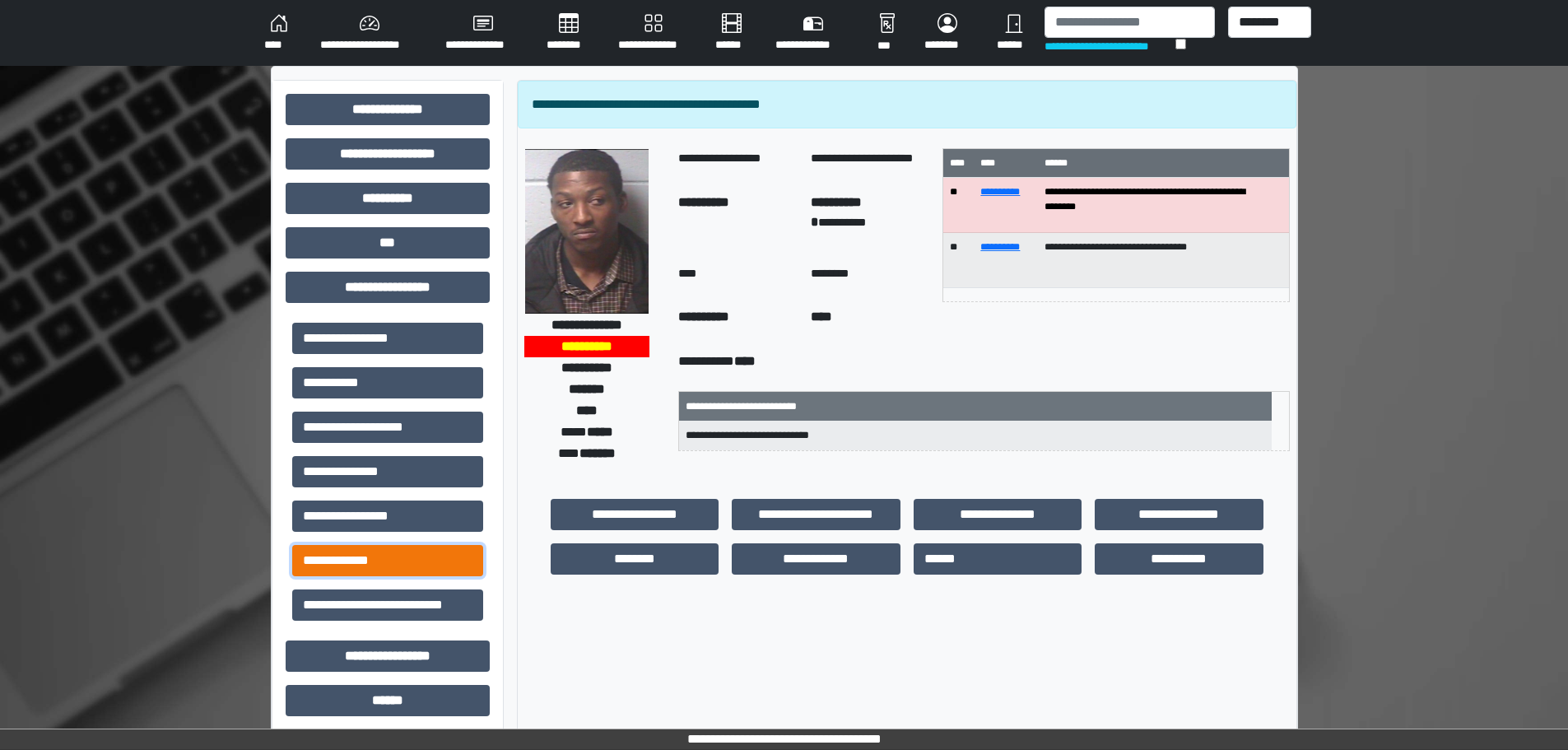 click on "**********" at bounding box center [388, 561] 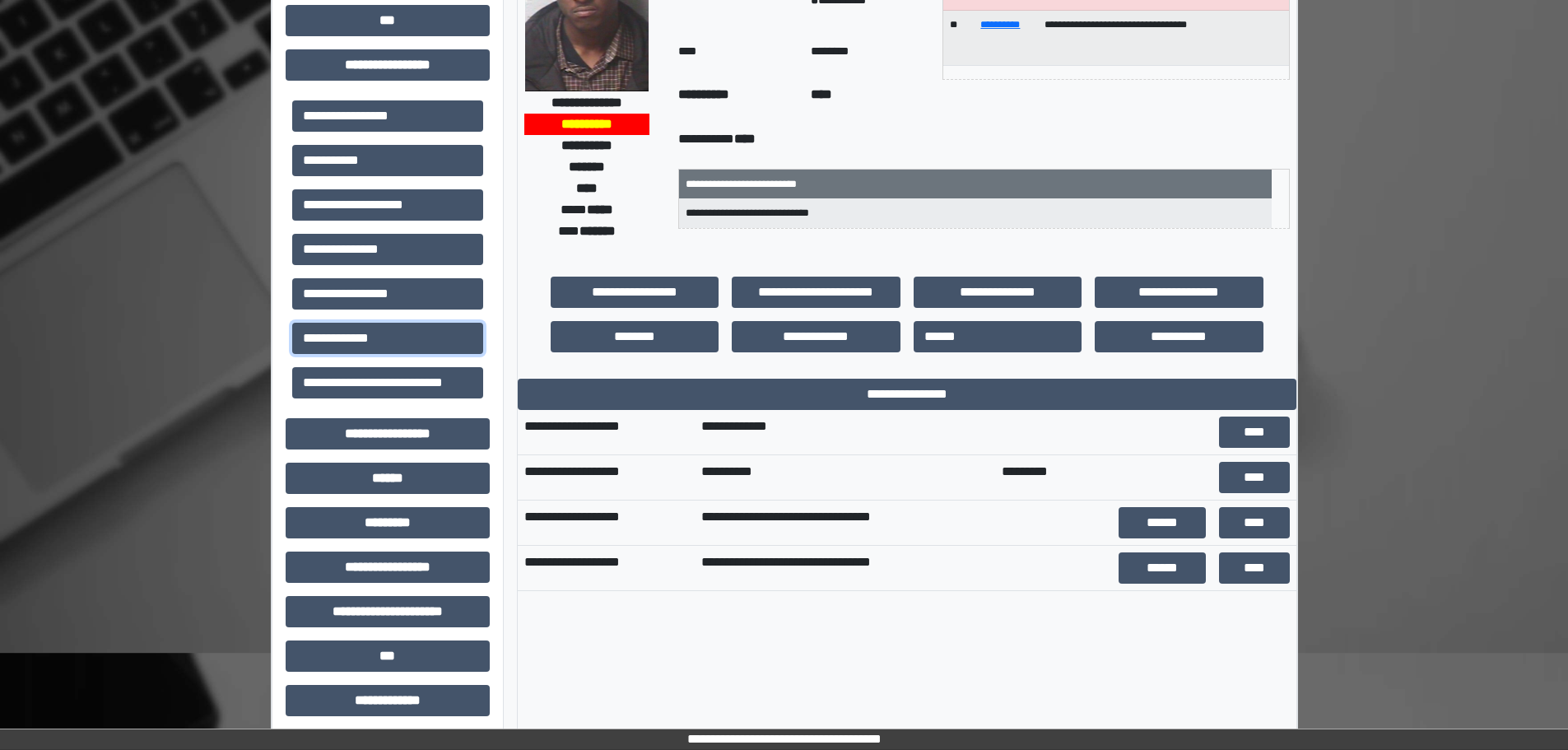 scroll, scrollTop: 247, scrollLeft: 0, axis: vertical 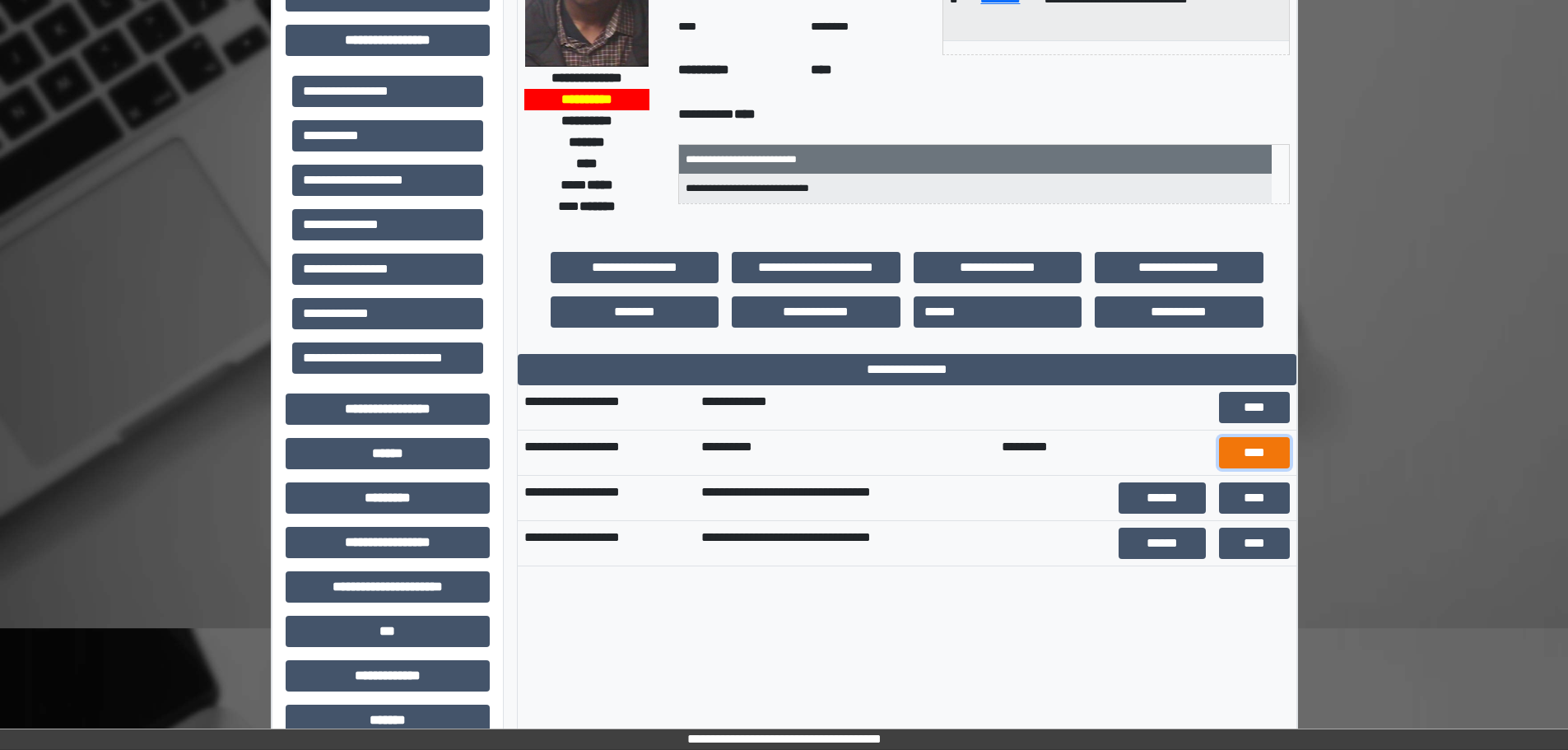 click on "****" at bounding box center [1254, 453] 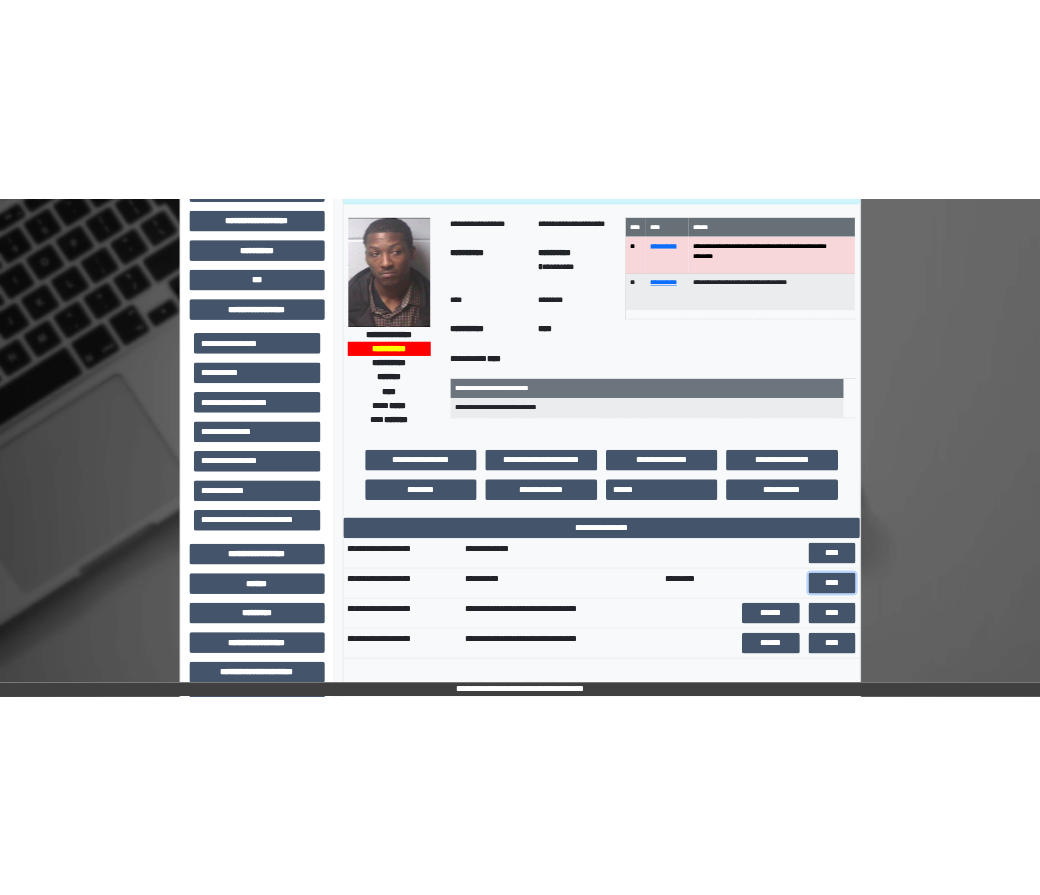 scroll, scrollTop: 0, scrollLeft: 0, axis: both 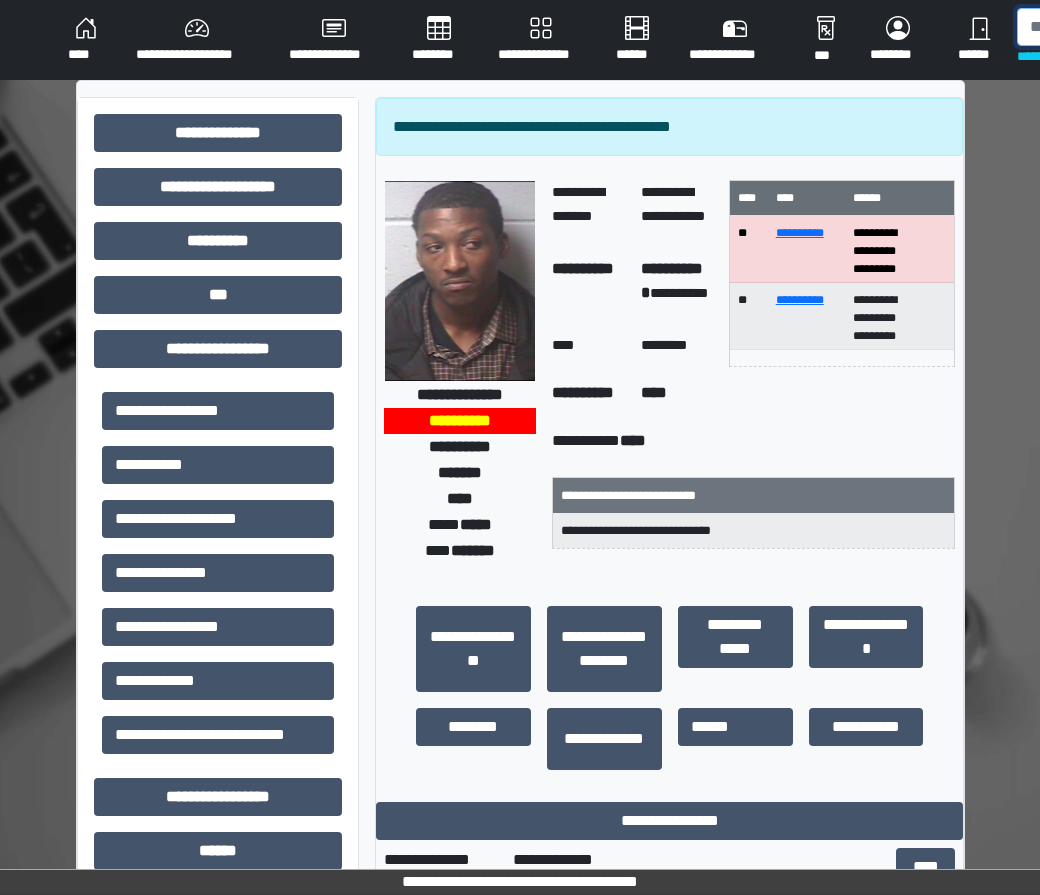 click at bounding box center (1120, 27) 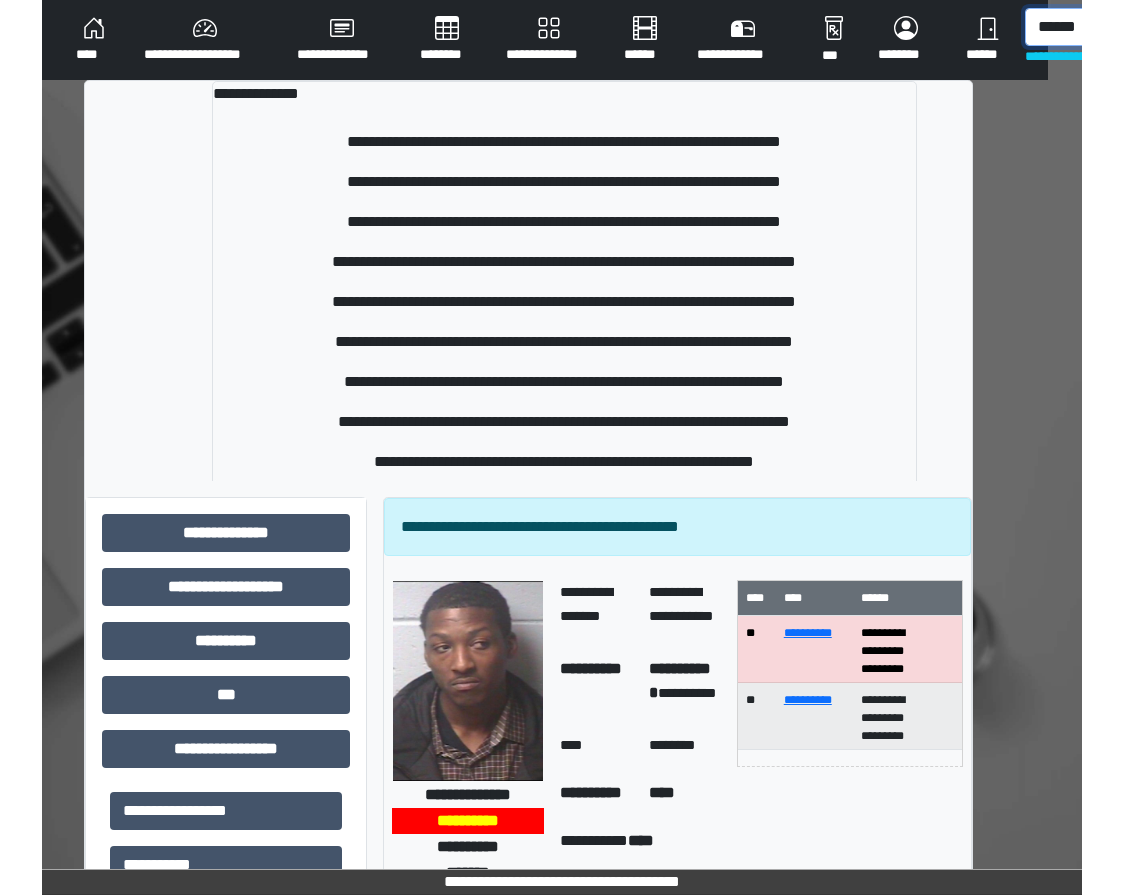 scroll, scrollTop: 0, scrollLeft: 42, axis: horizontal 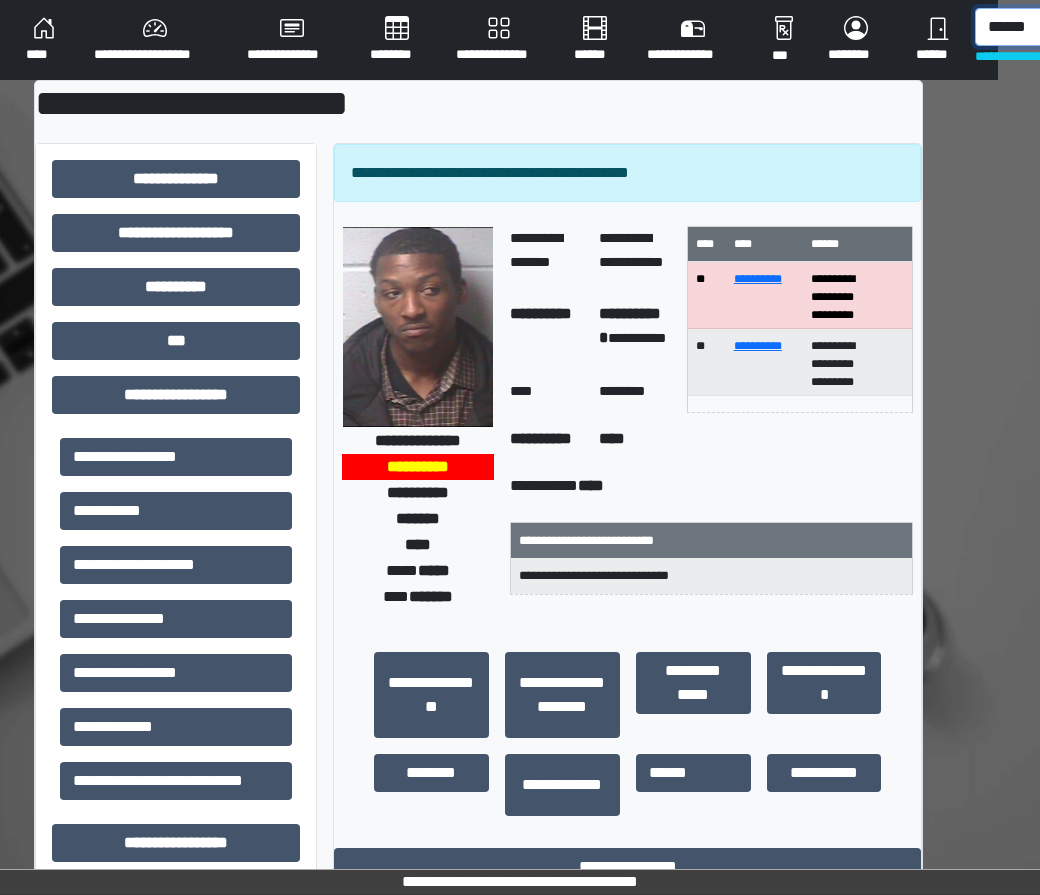 click on "******" at bounding box center (1078, 27) 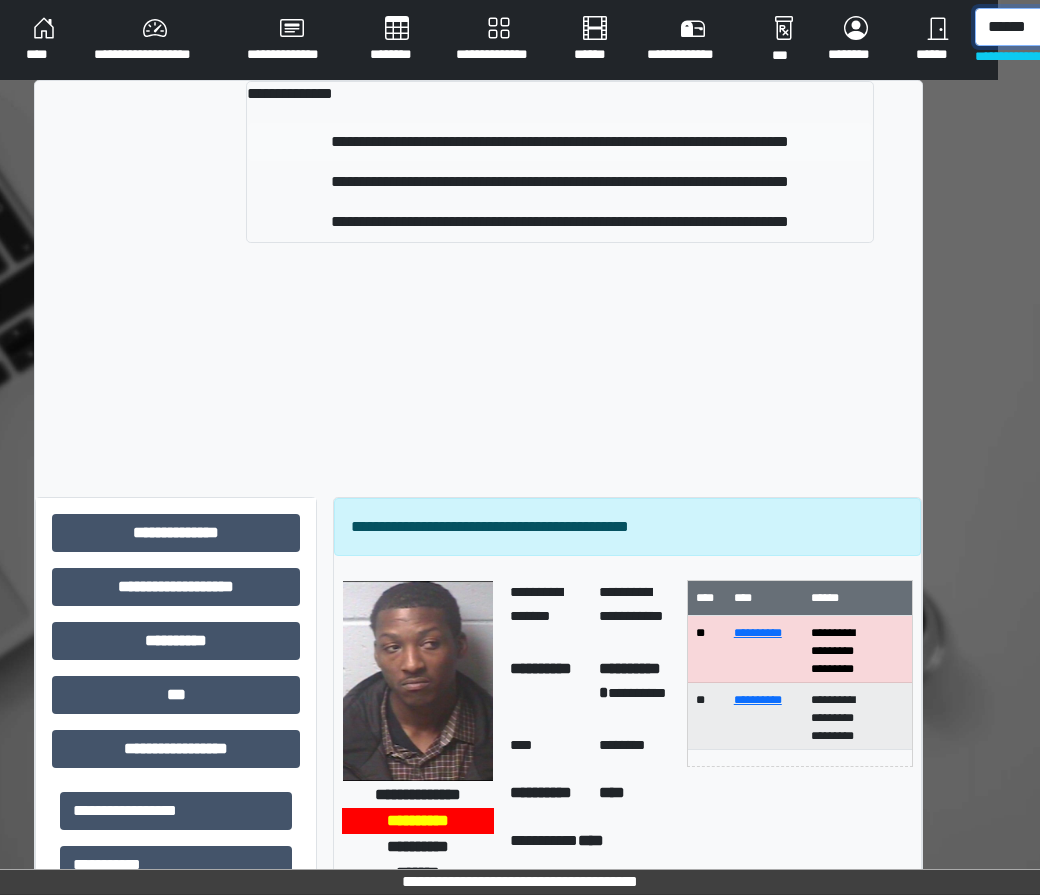 type on "******" 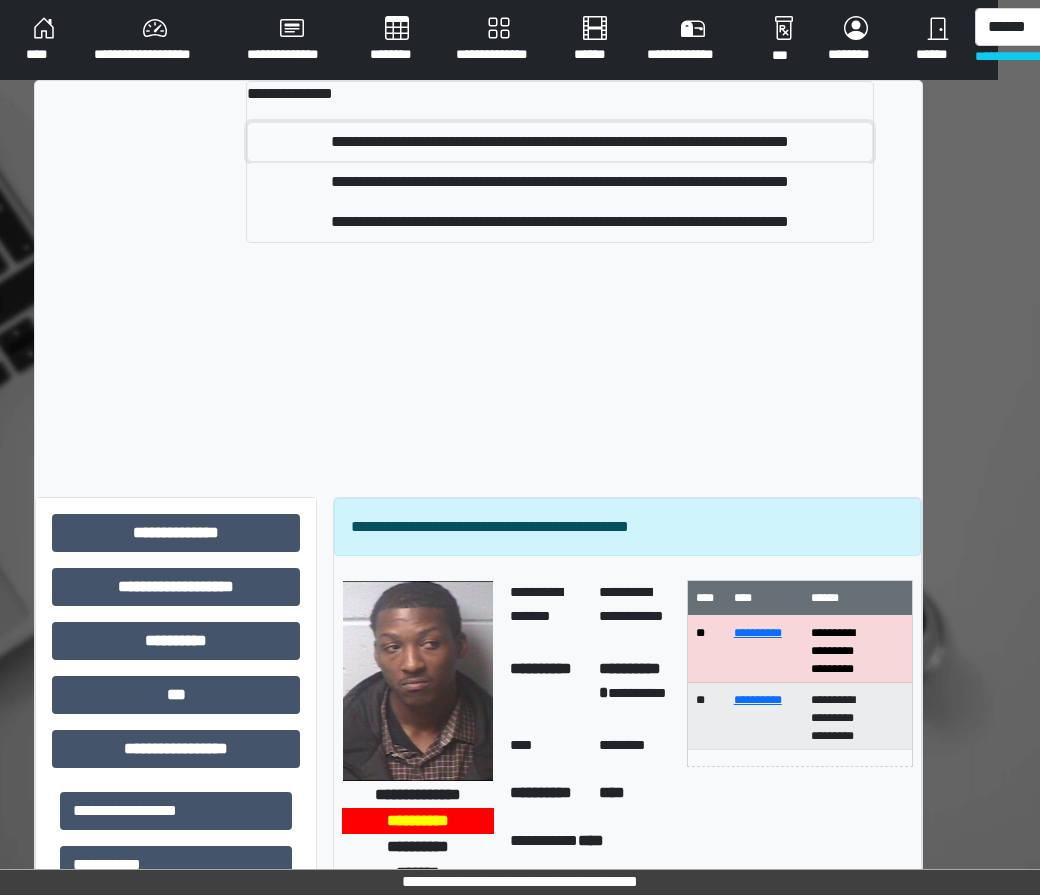 click on "**********" at bounding box center (560, 142) 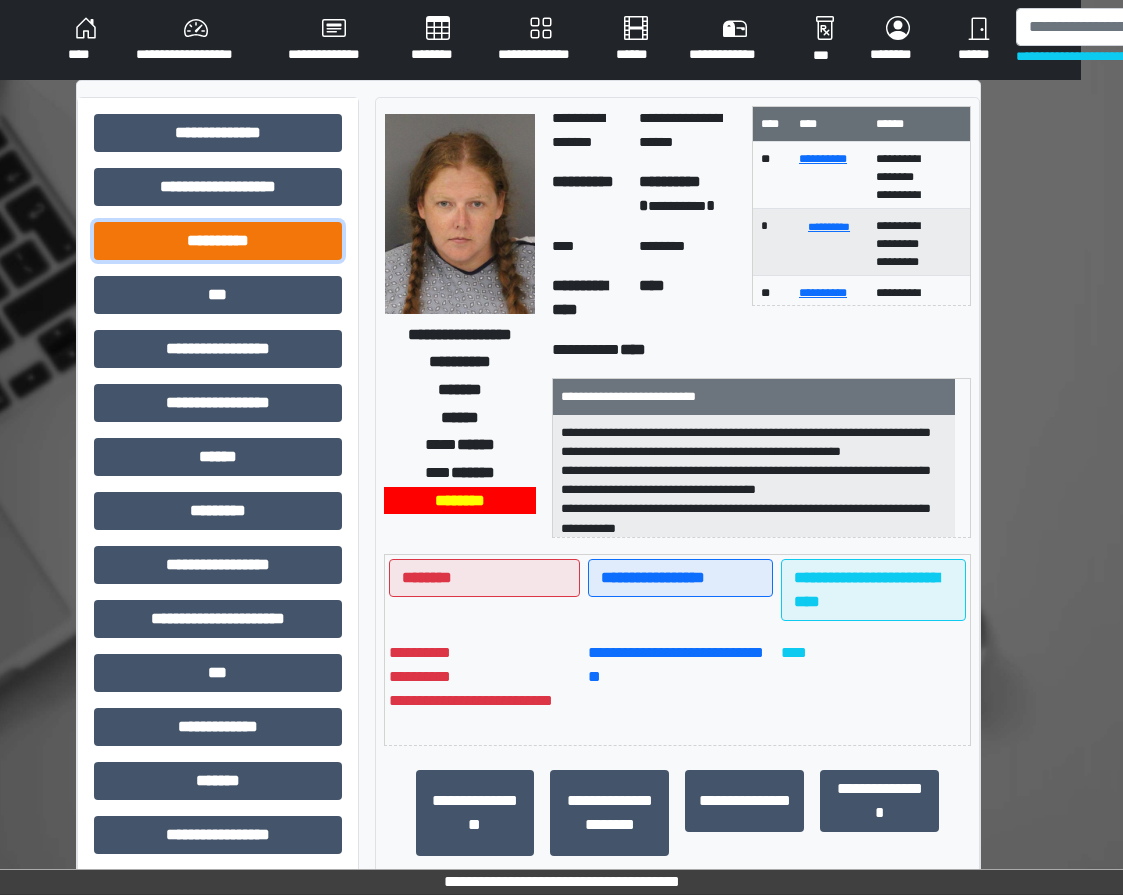 click on "**********" at bounding box center [218, 241] 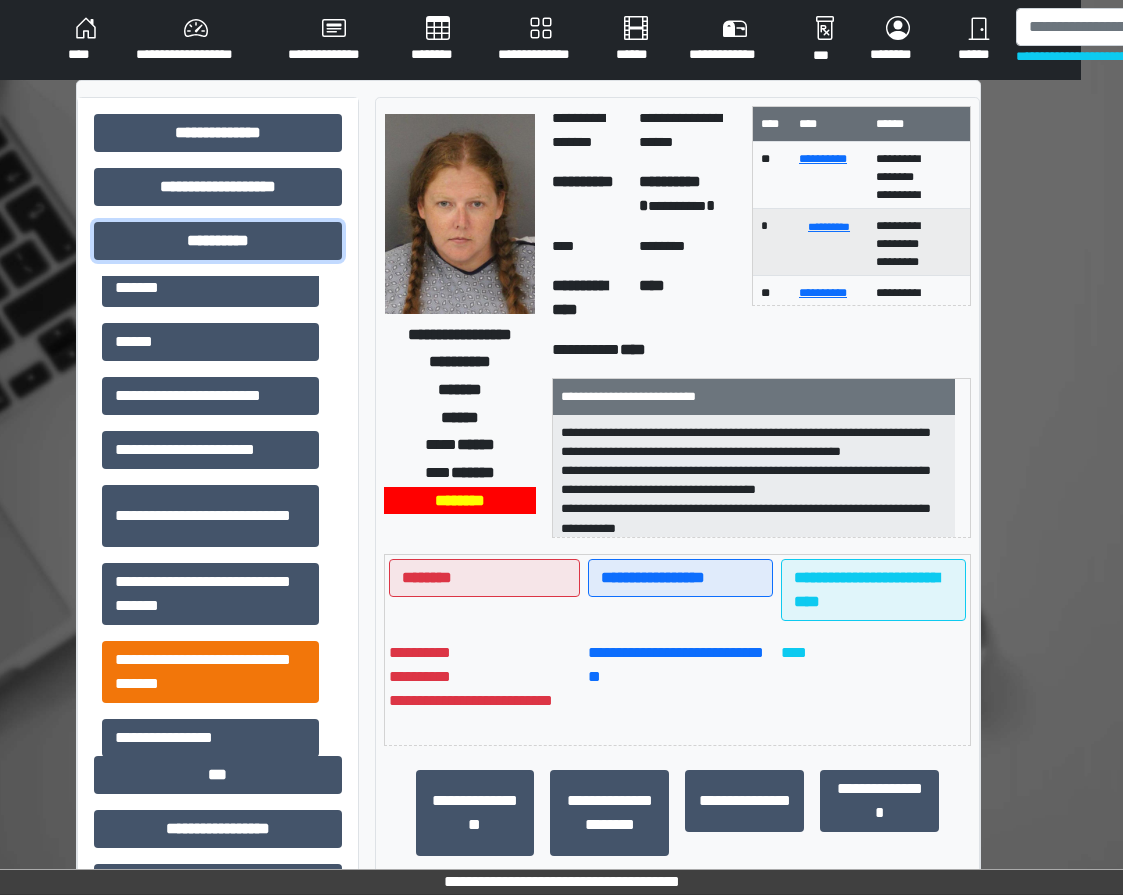 scroll, scrollTop: 200, scrollLeft: 0, axis: vertical 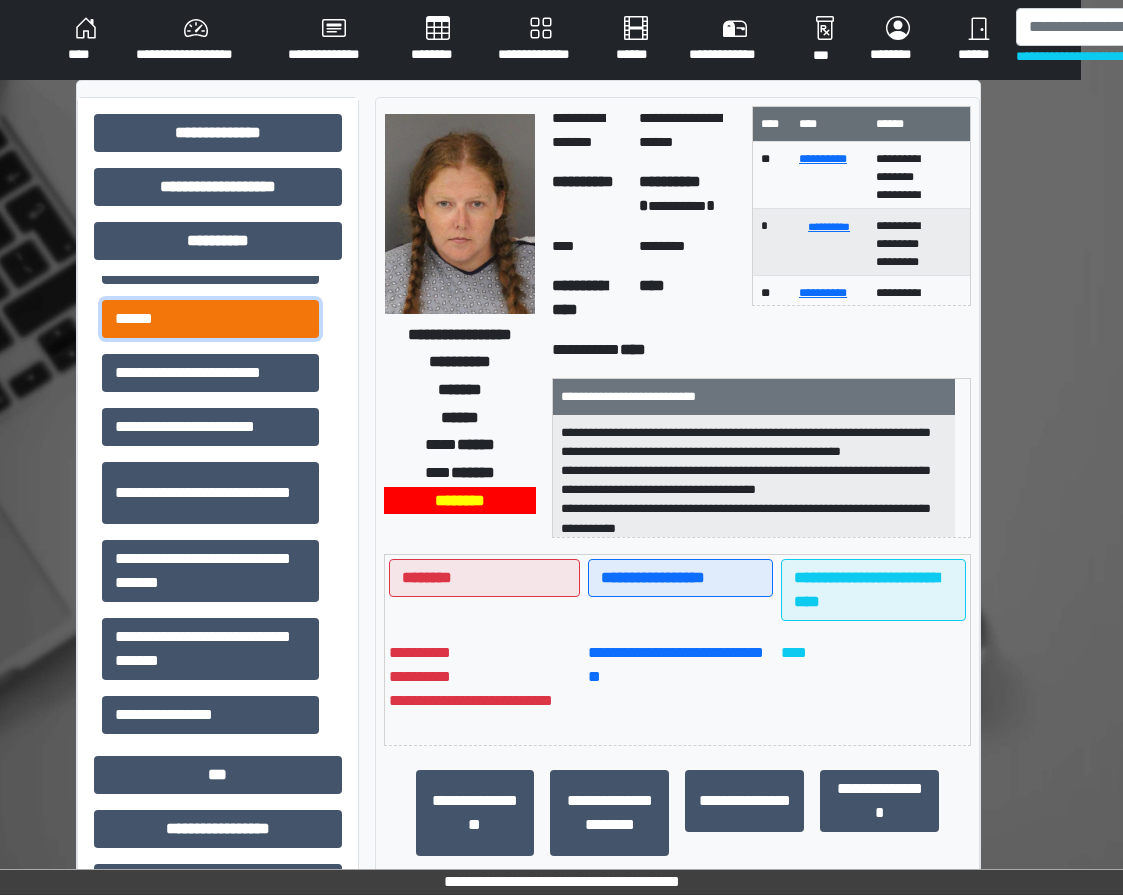 click on "******" at bounding box center [210, 319] 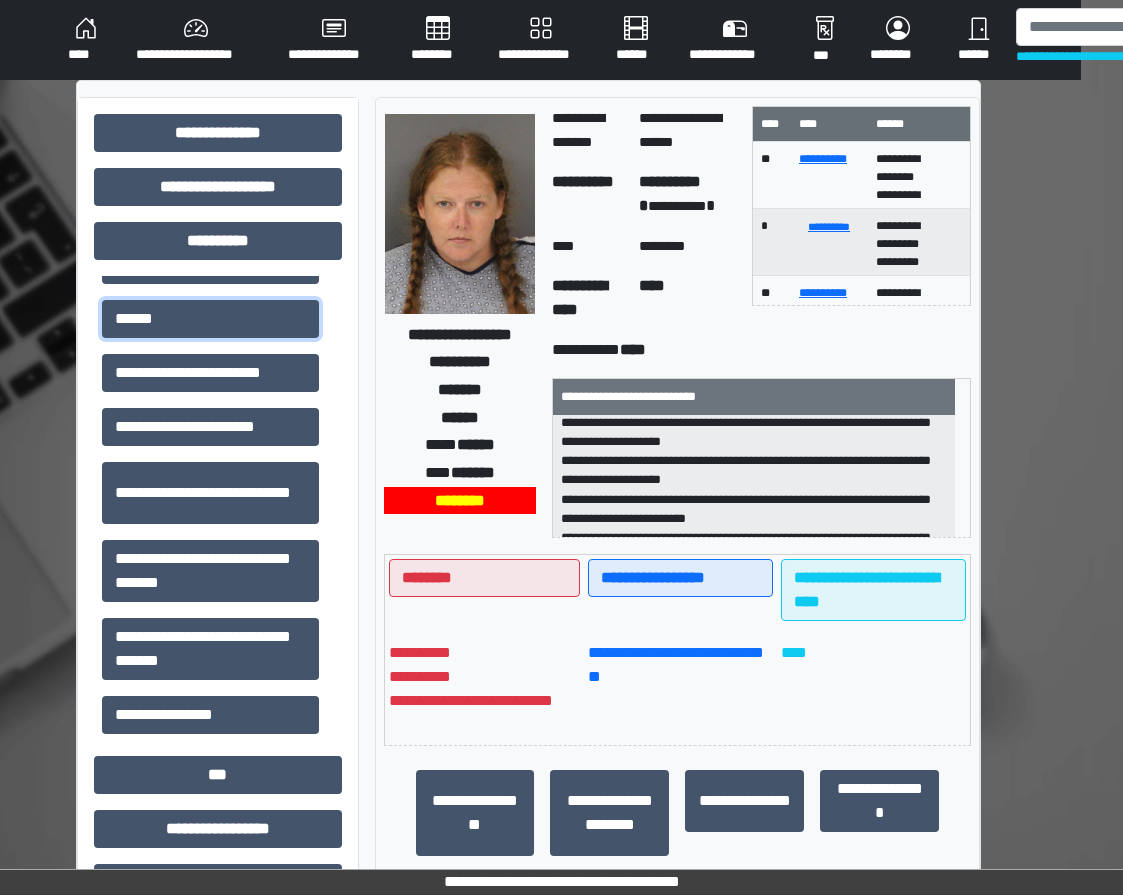 scroll, scrollTop: 300, scrollLeft: 0, axis: vertical 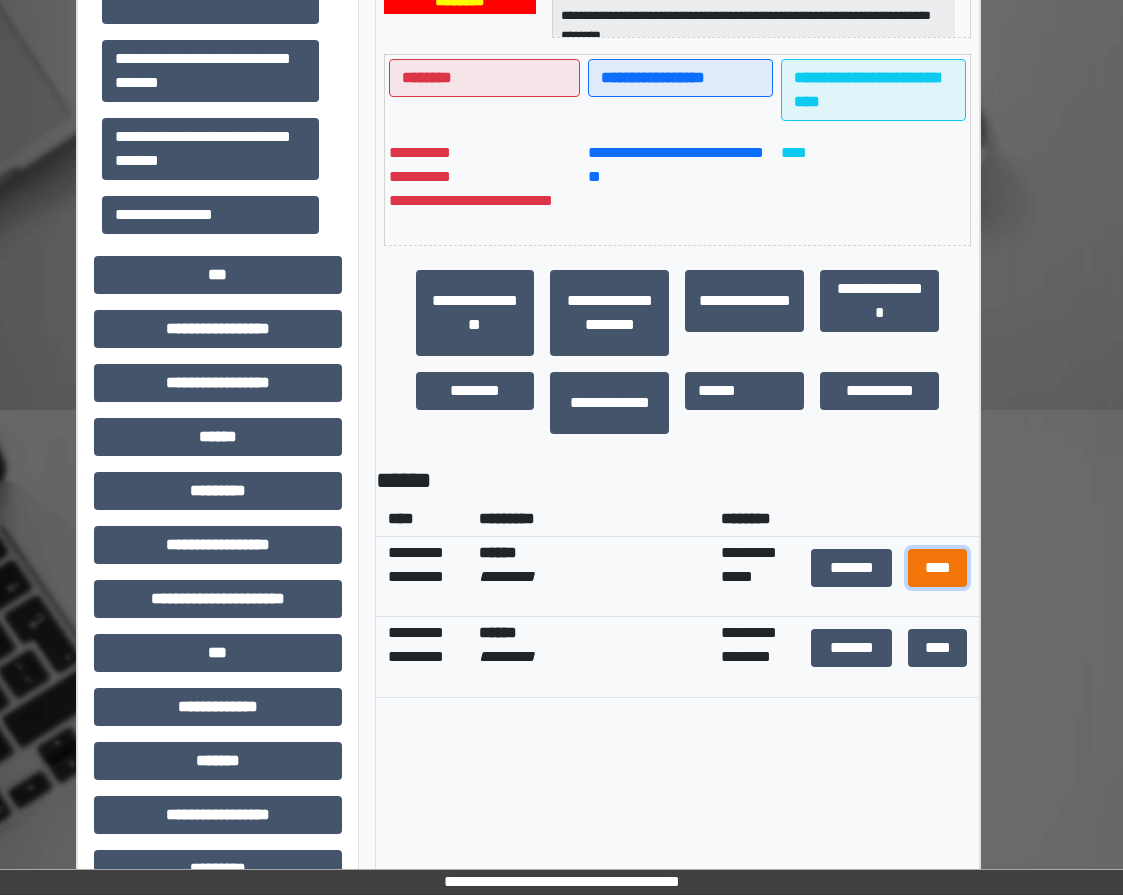 click on "****" at bounding box center (938, 568) 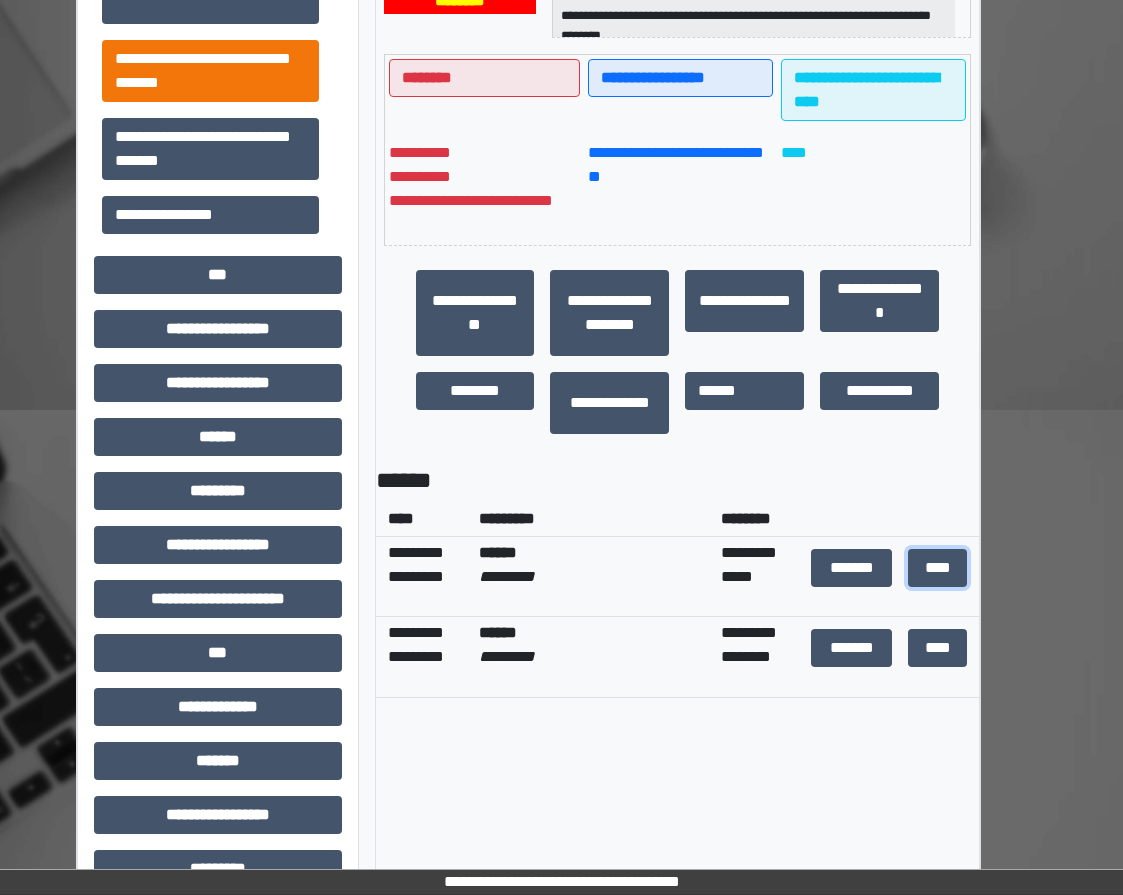 scroll, scrollTop: 0, scrollLeft: 0, axis: both 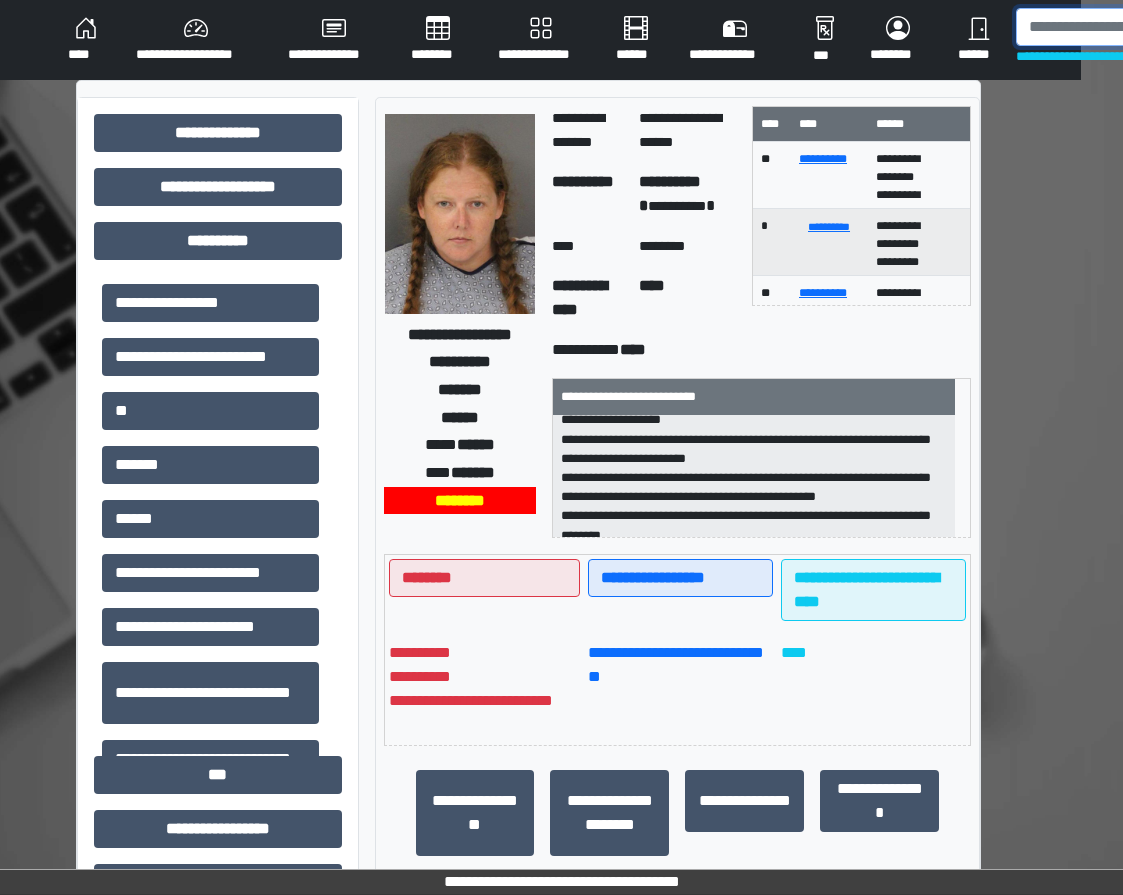 click at bounding box center (1119, 27) 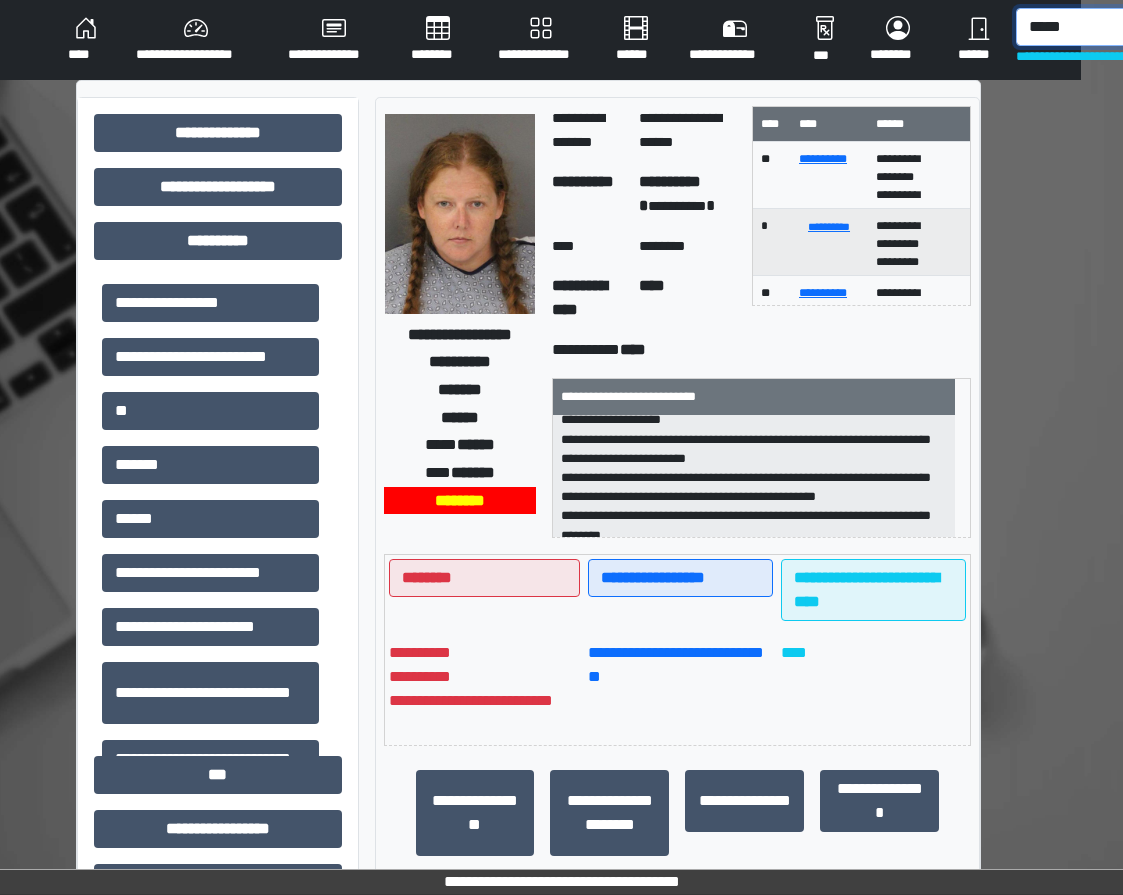 type on "*****" 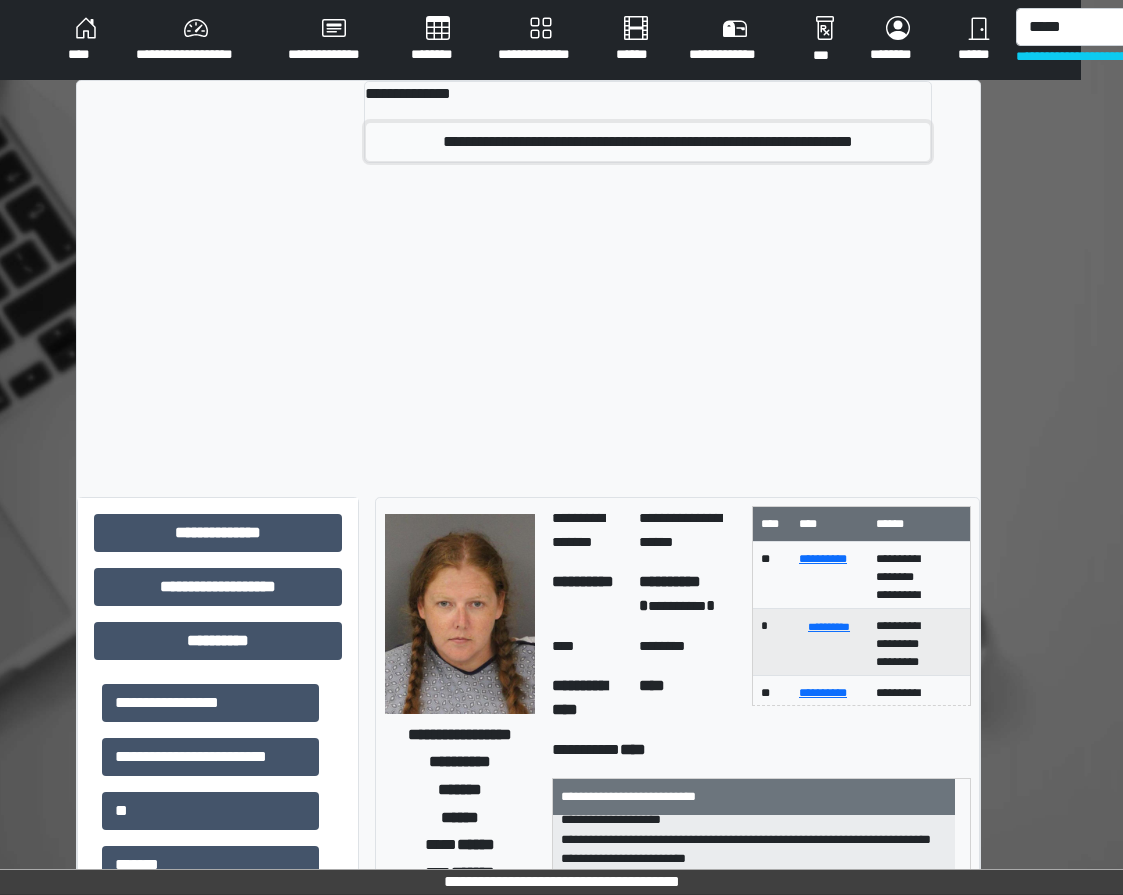 click on "**********" at bounding box center (648, 142) 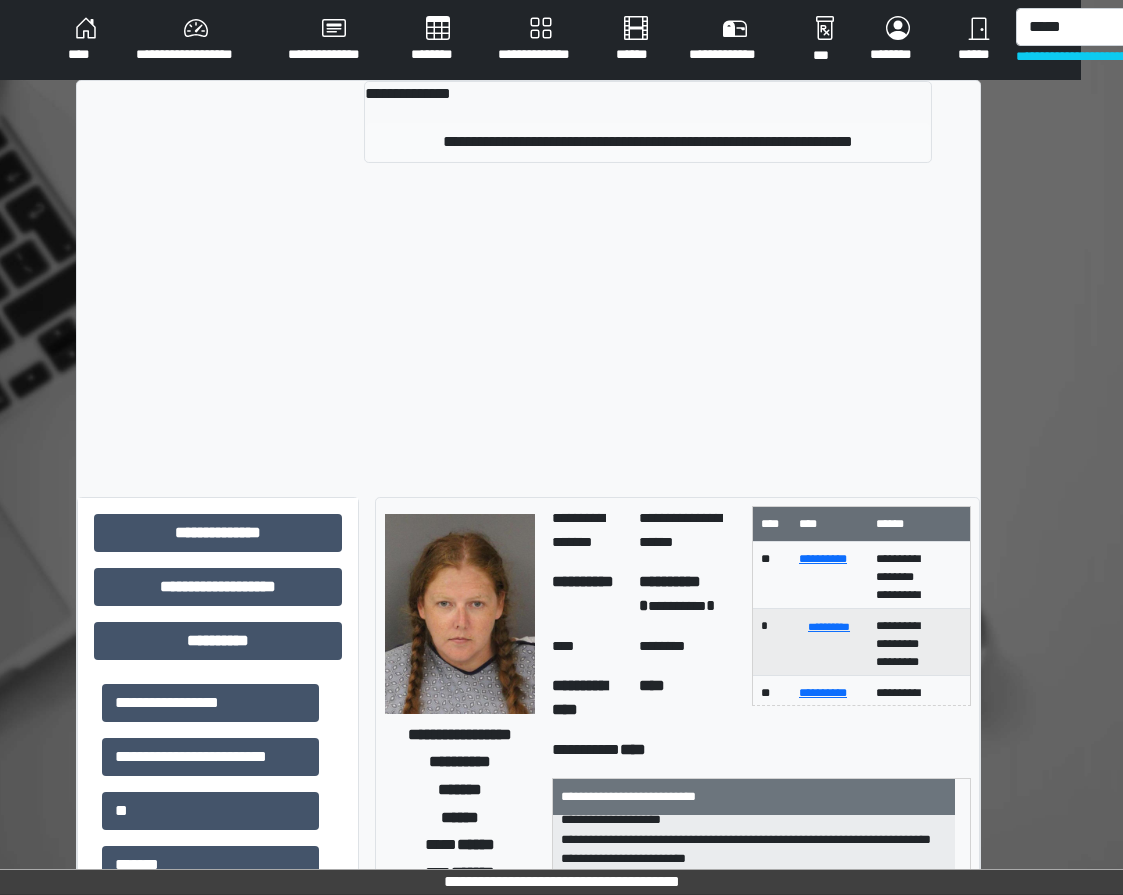type 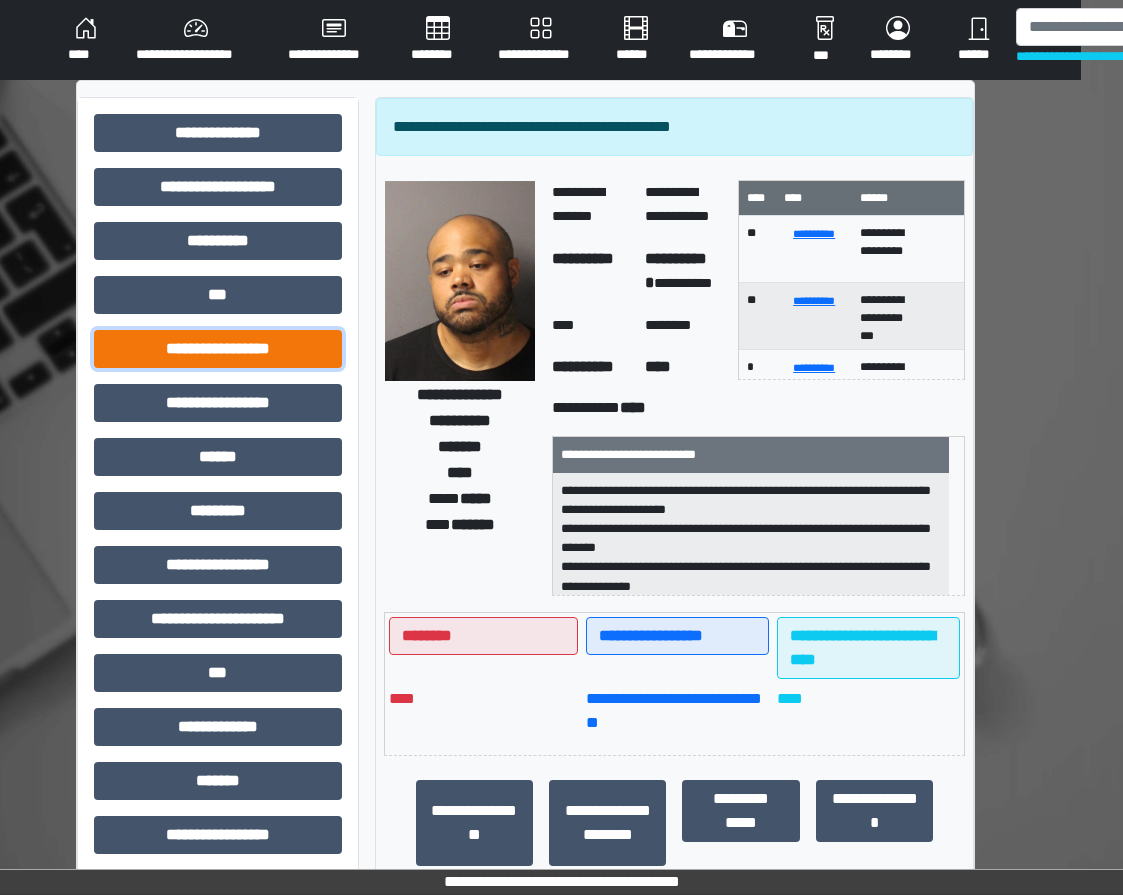 click on "**********" at bounding box center (218, 349) 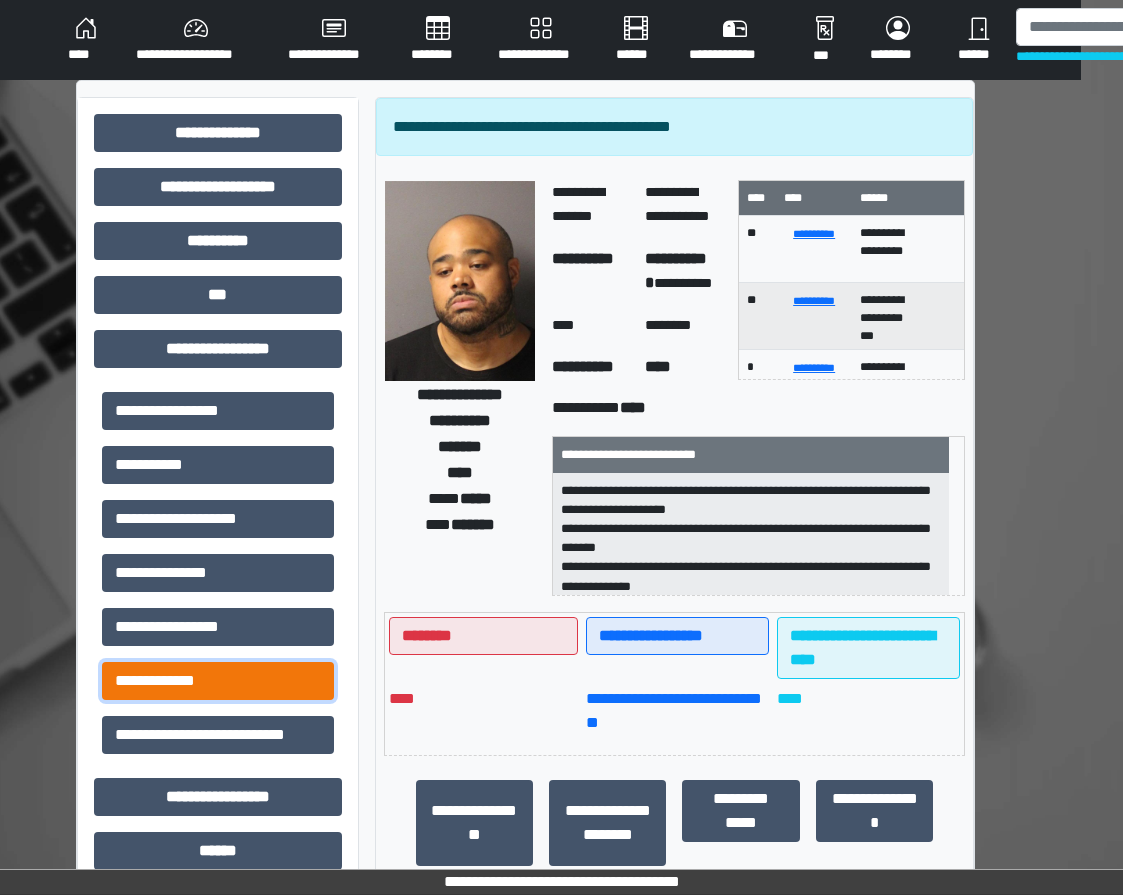 click on "**********" at bounding box center (218, 681) 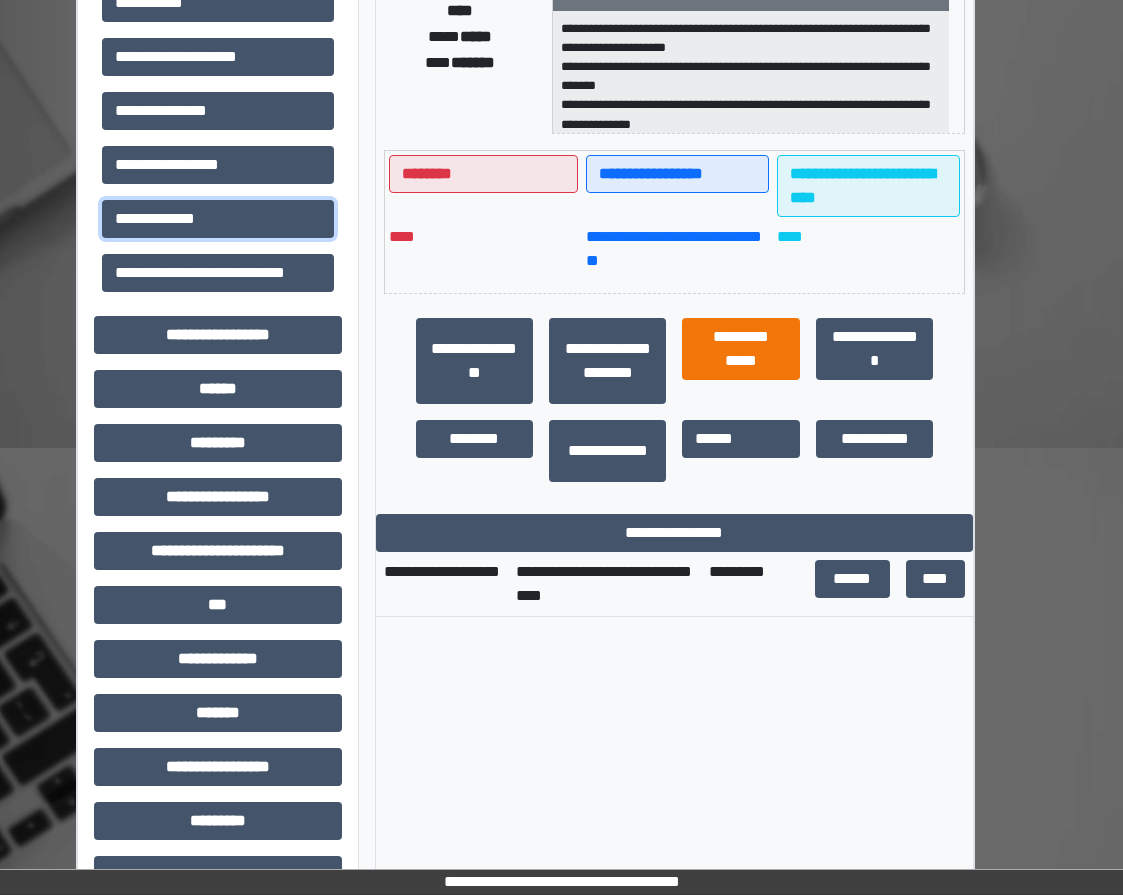 scroll, scrollTop: 500, scrollLeft: 42, axis: both 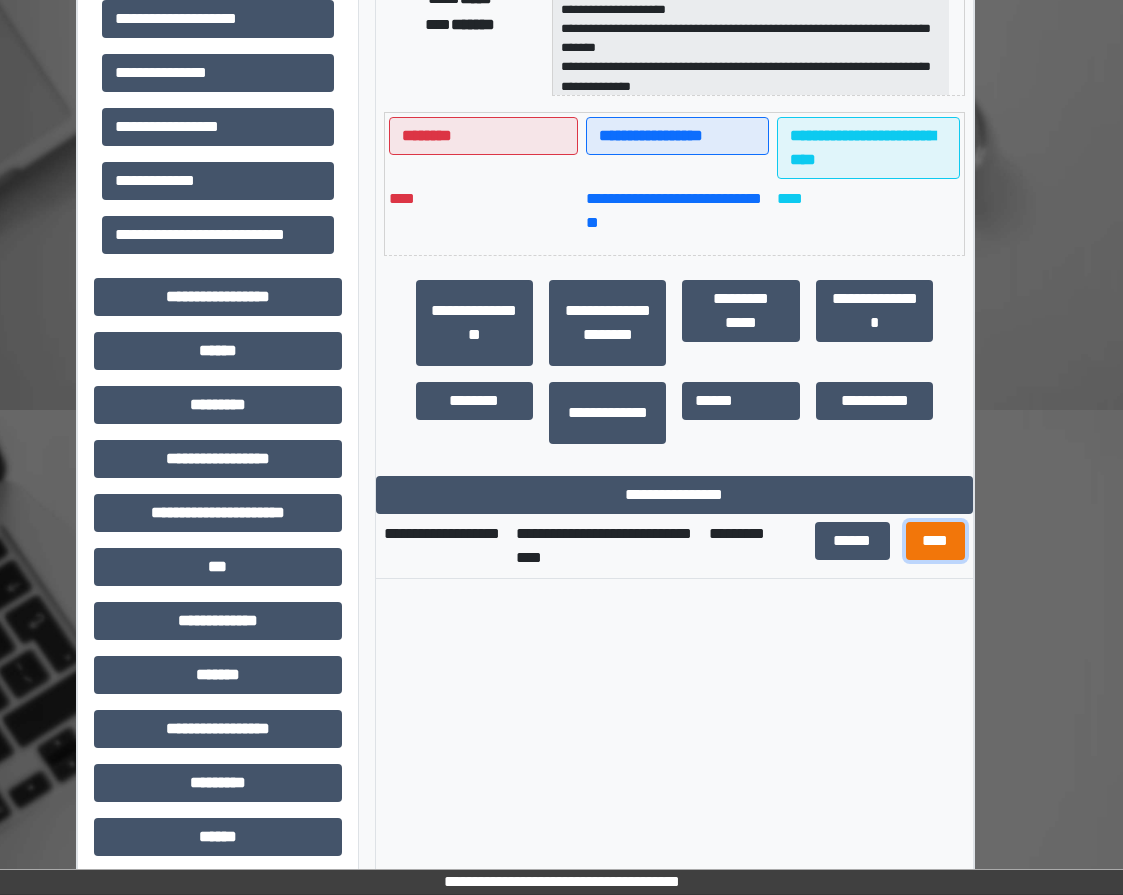 click on "****" at bounding box center [936, 541] 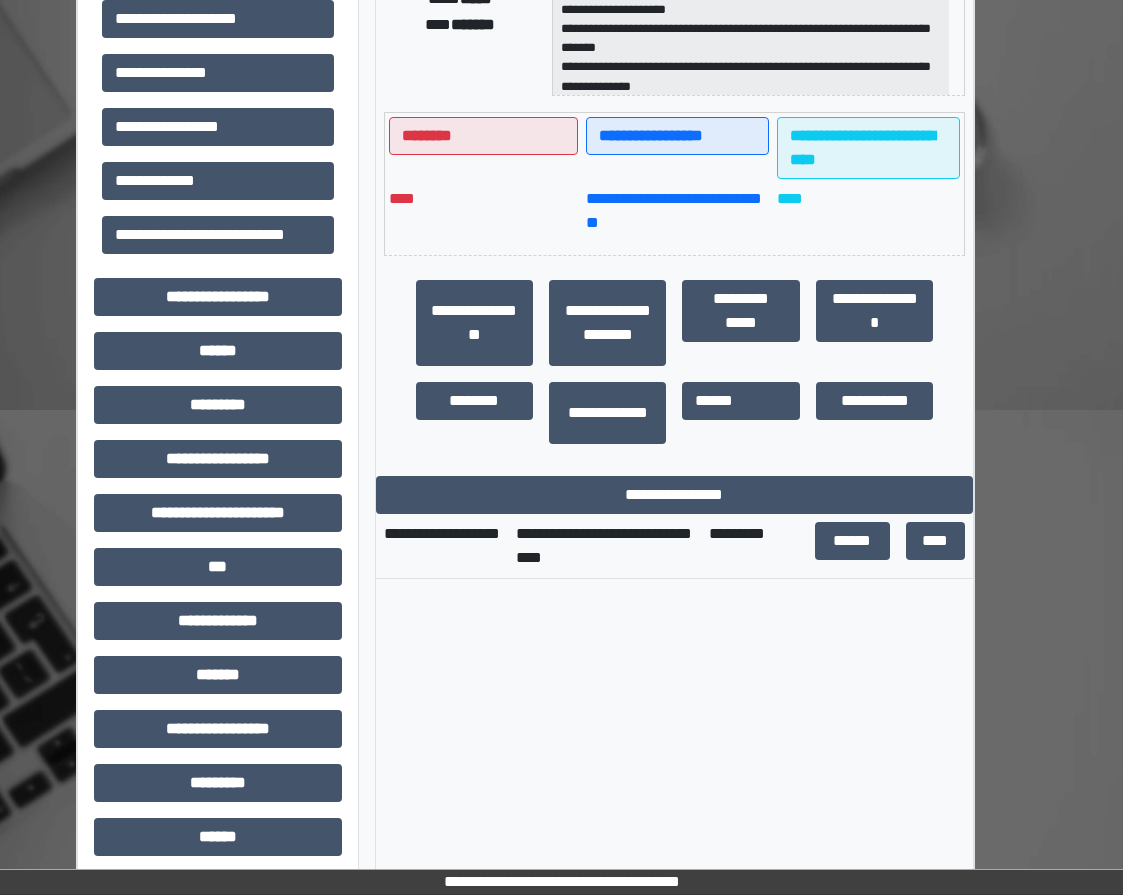click on "**********" at bounding box center [675, 324] 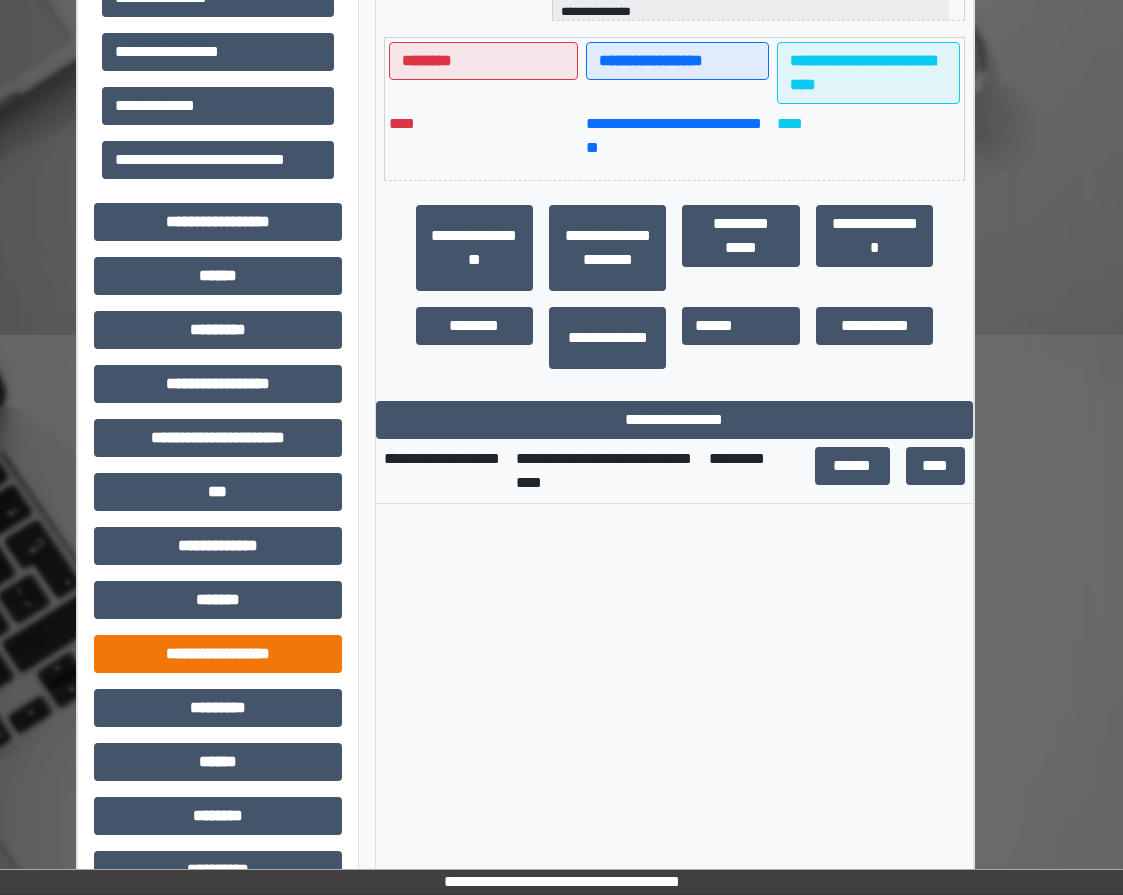 scroll, scrollTop: 673, scrollLeft: 42, axis: both 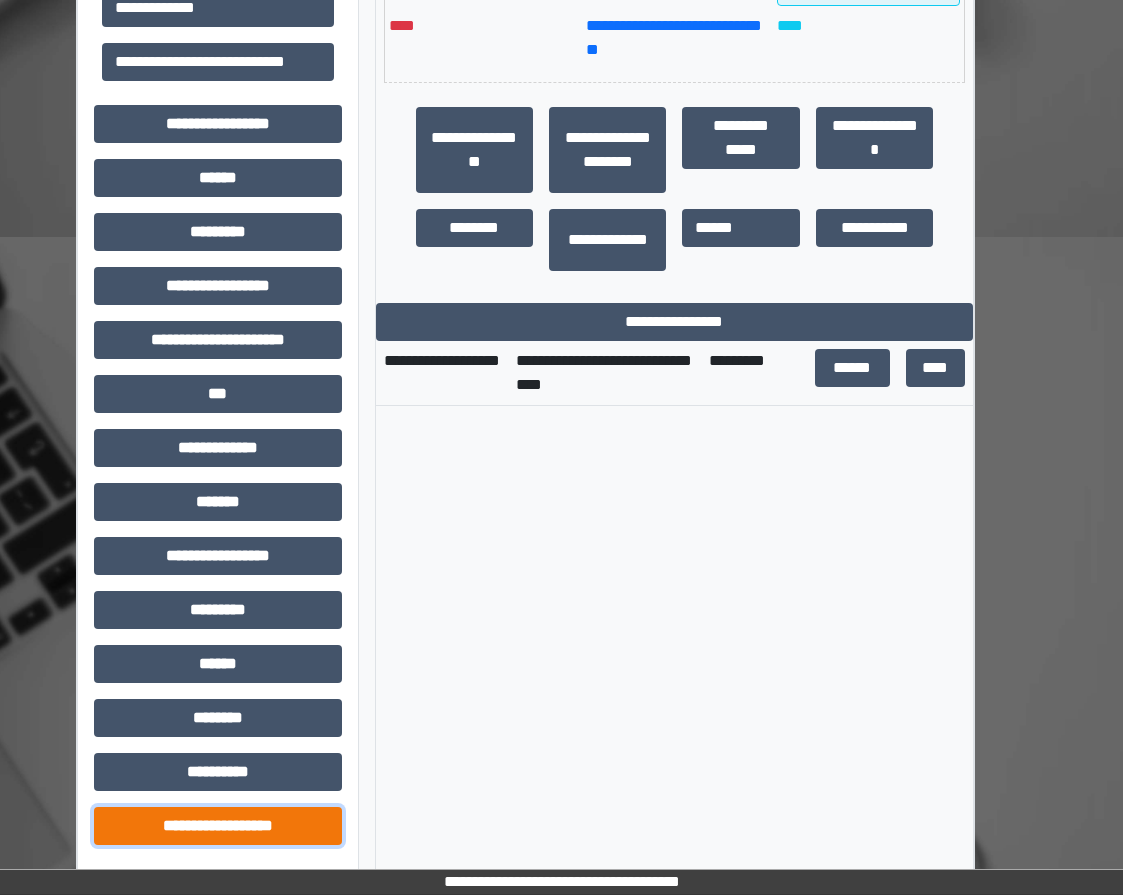 click on "**********" at bounding box center [218, 826] 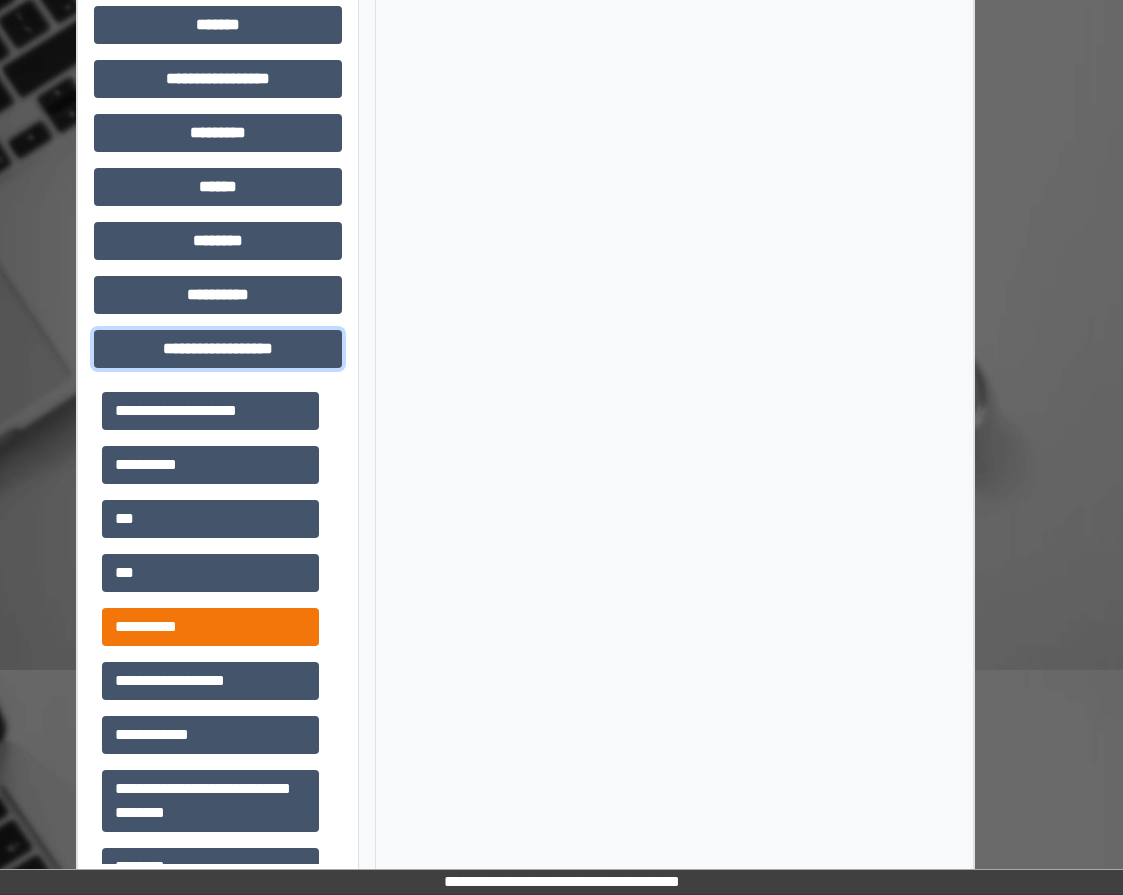 scroll, scrollTop: 1153, scrollLeft: 42, axis: both 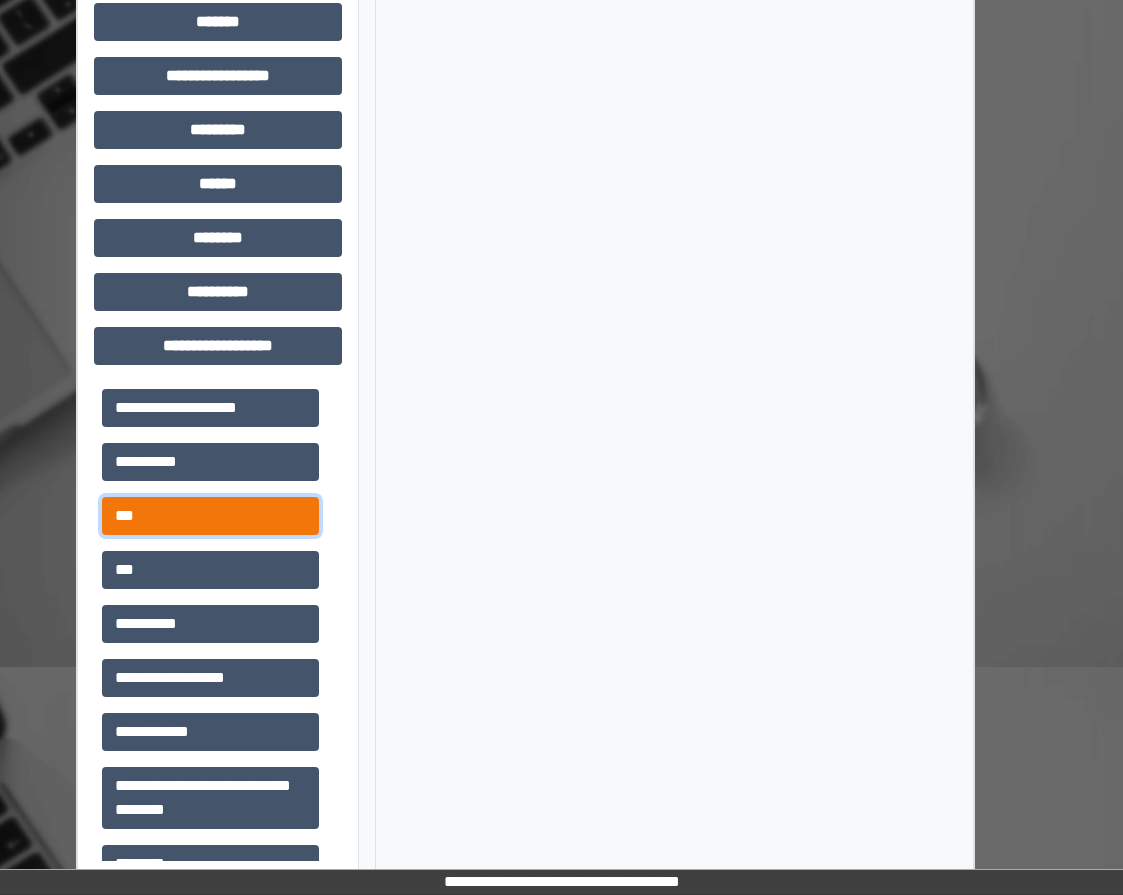 click on "***" at bounding box center (210, 516) 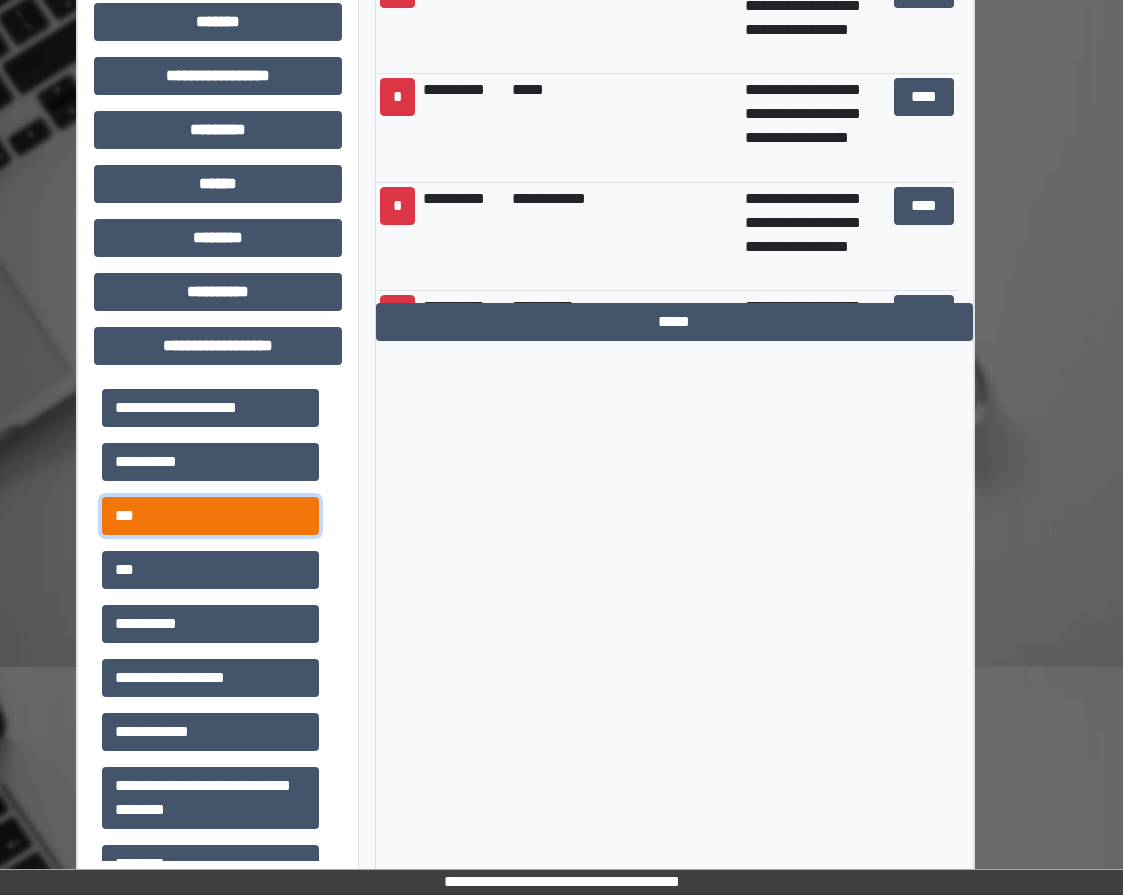 click on "***" at bounding box center (210, 516) 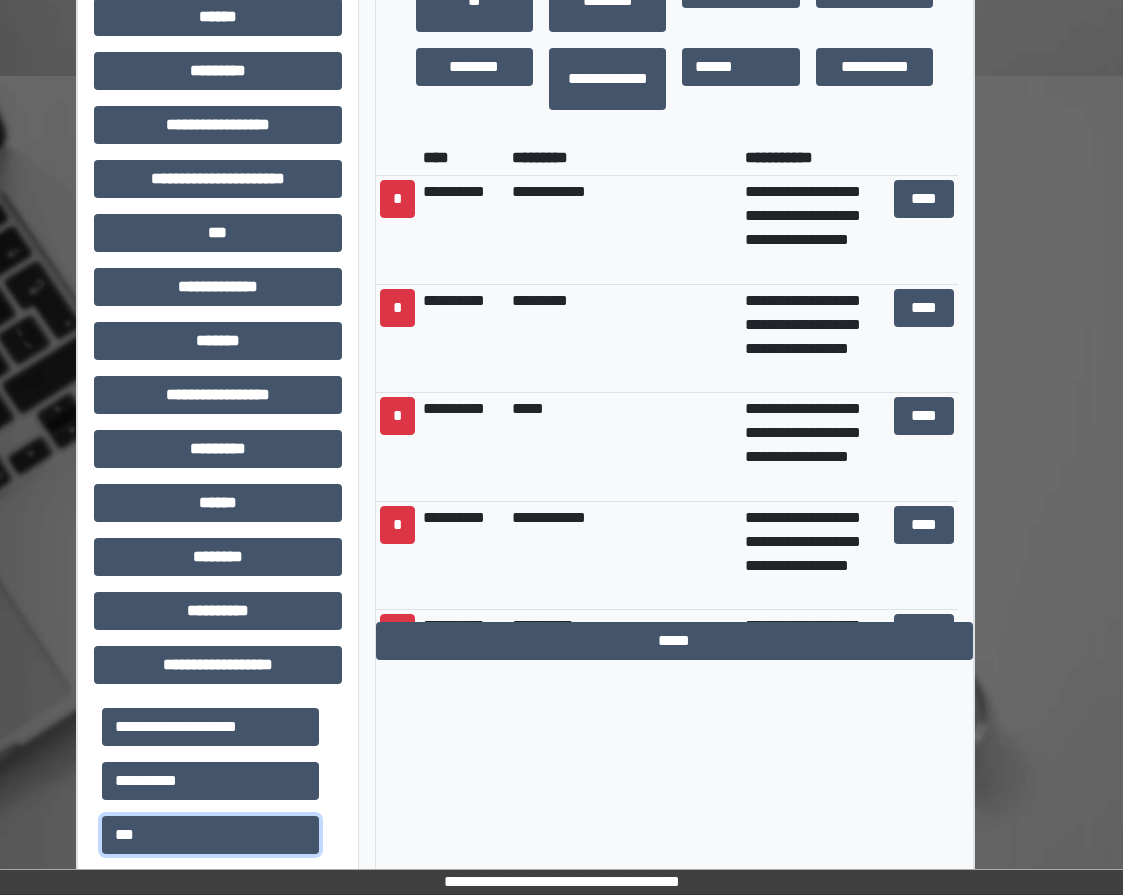 scroll, scrollTop: 753, scrollLeft: 42, axis: both 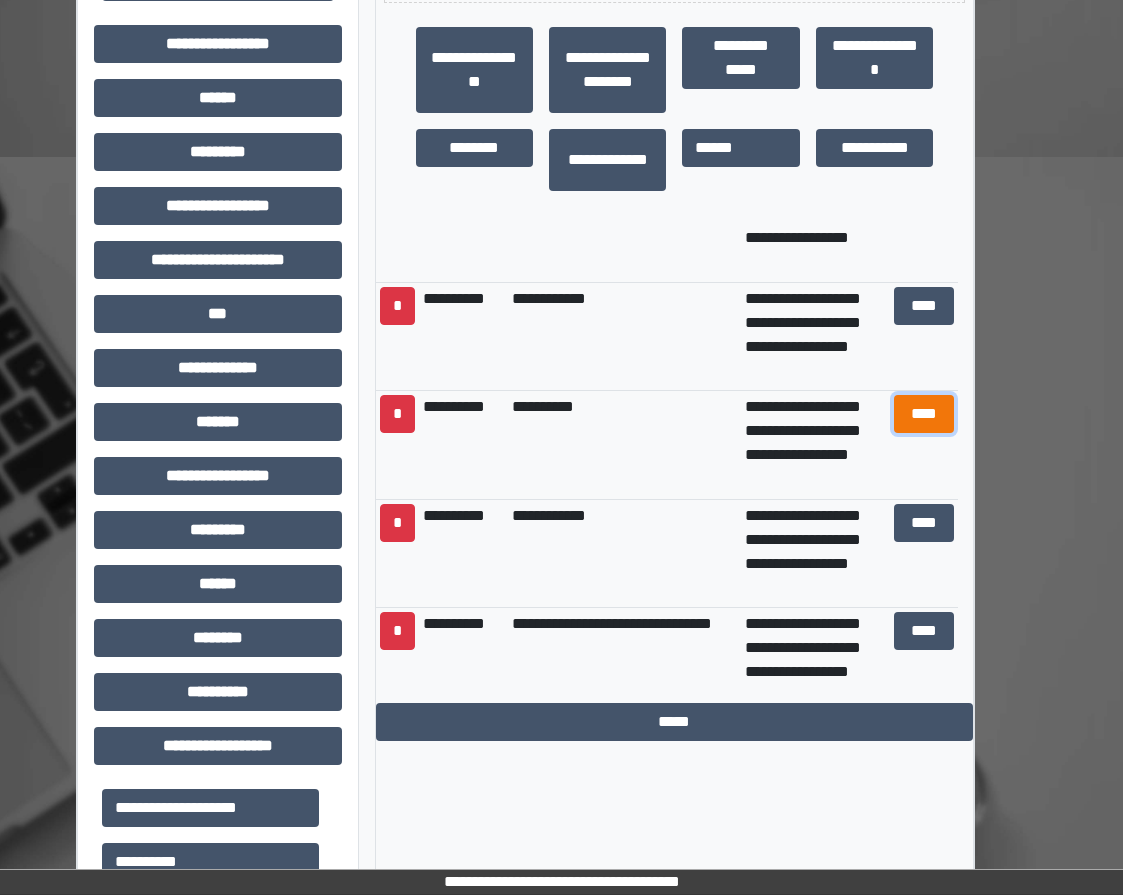 click on "****" at bounding box center (924, 414) 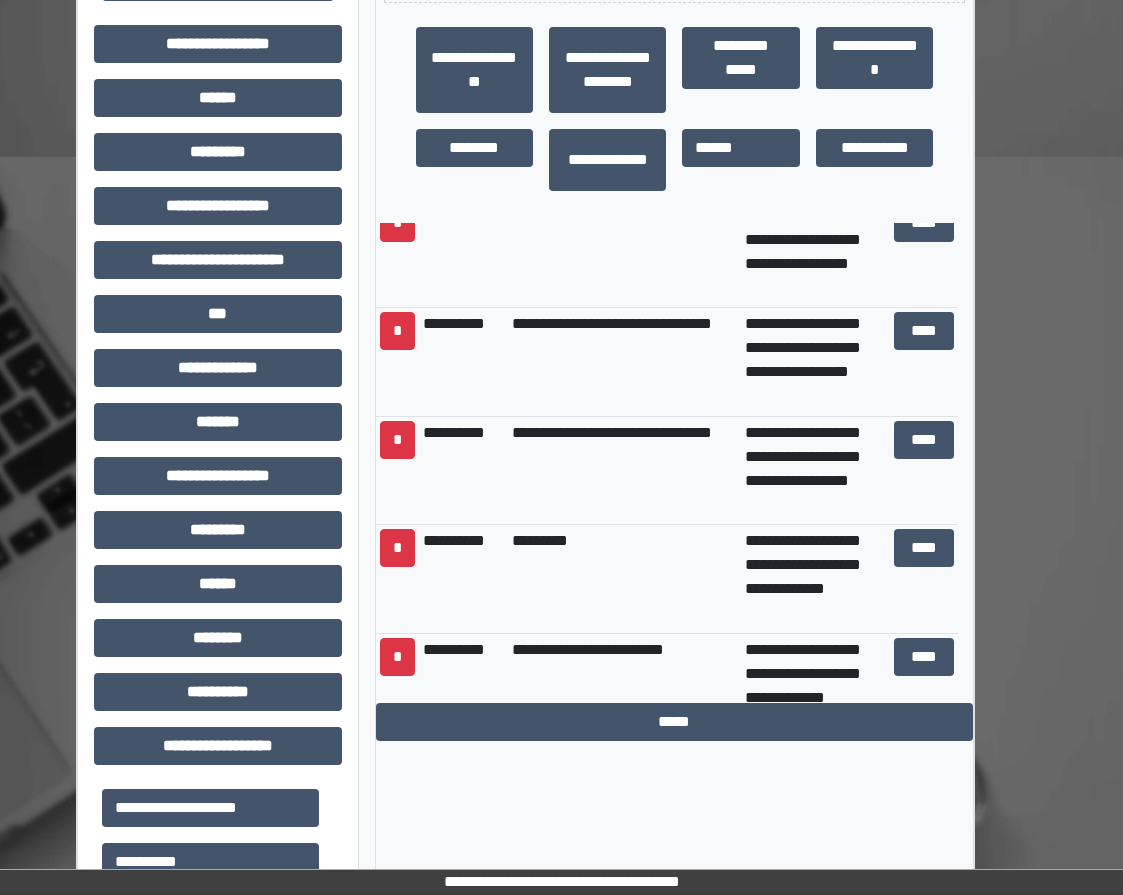 scroll, scrollTop: 700, scrollLeft: 0, axis: vertical 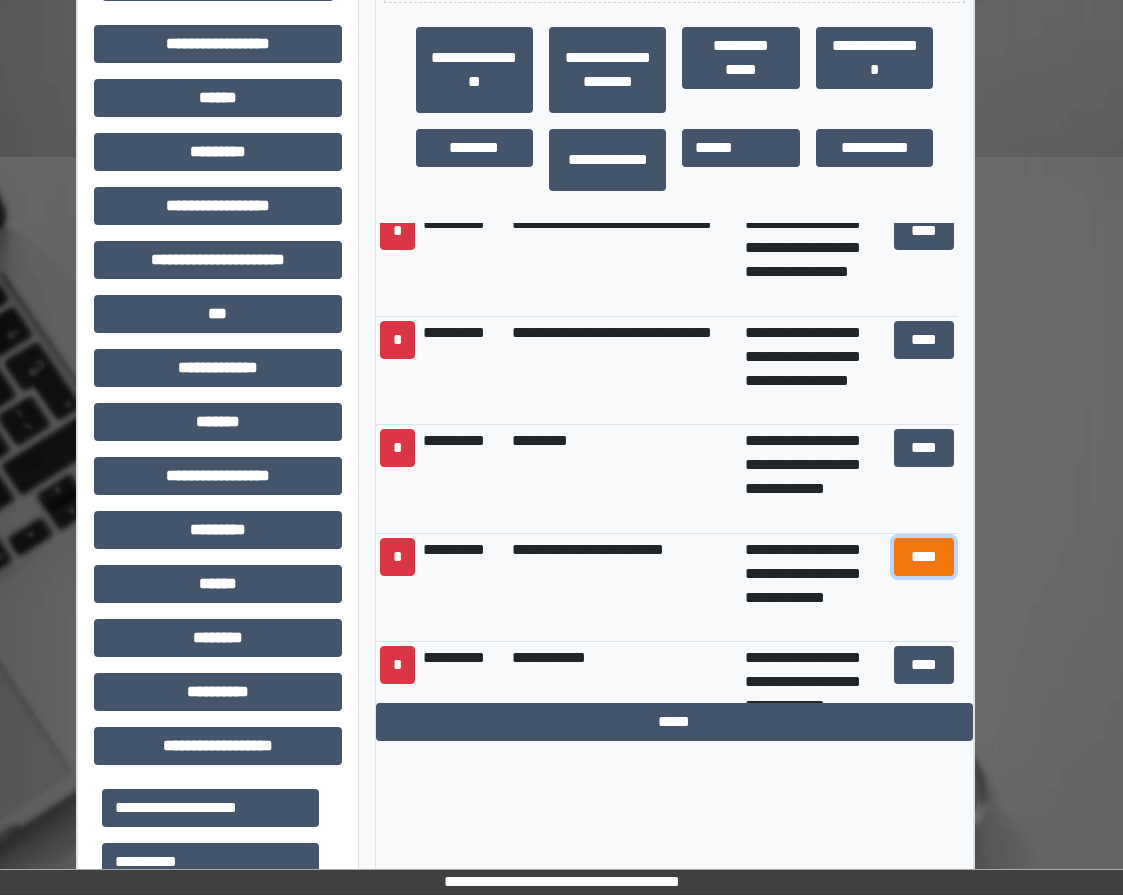 click on "****" at bounding box center [924, 557] 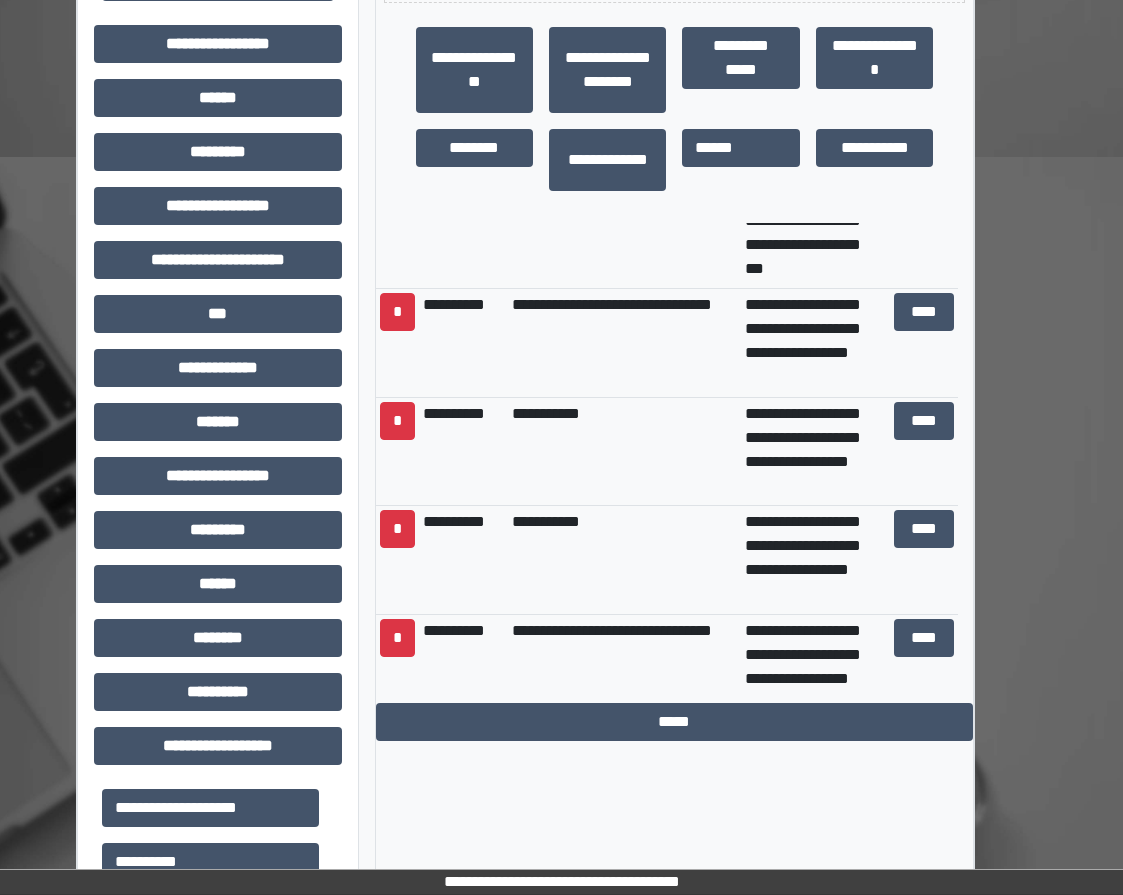 scroll, scrollTop: 2000, scrollLeft: 0, axis: vertical 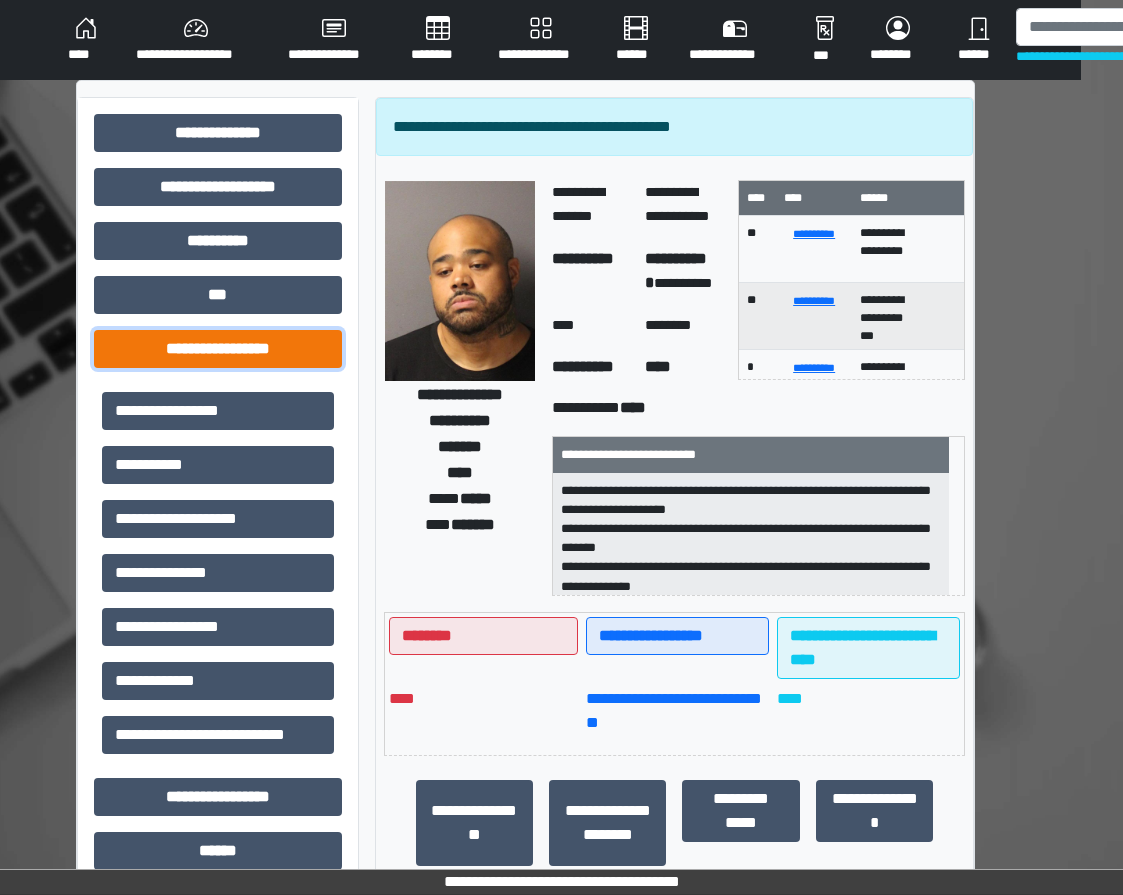 click on "**********" at bounding box center [218, 349] 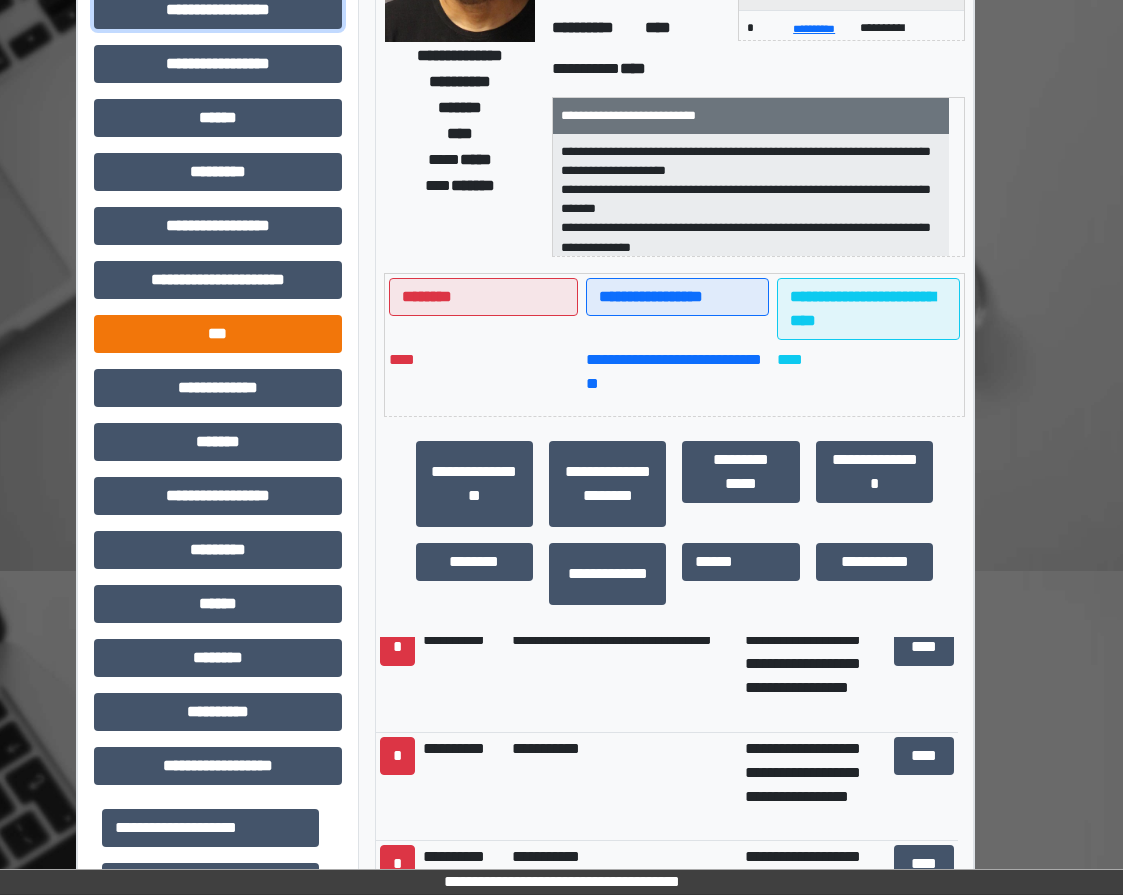 scroll, scrollTop: 400, scrollLeft: 42, axis: both 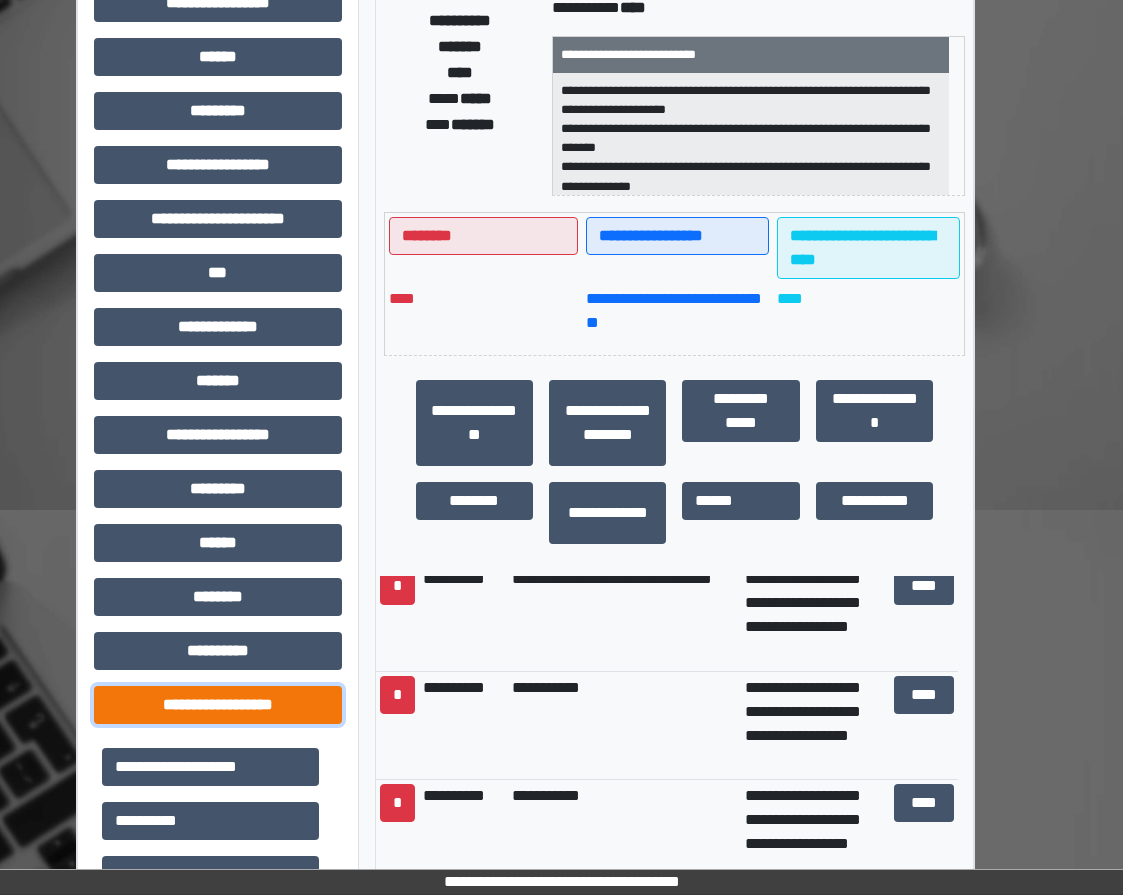 click on "**********" at bounding box center (218, 705) 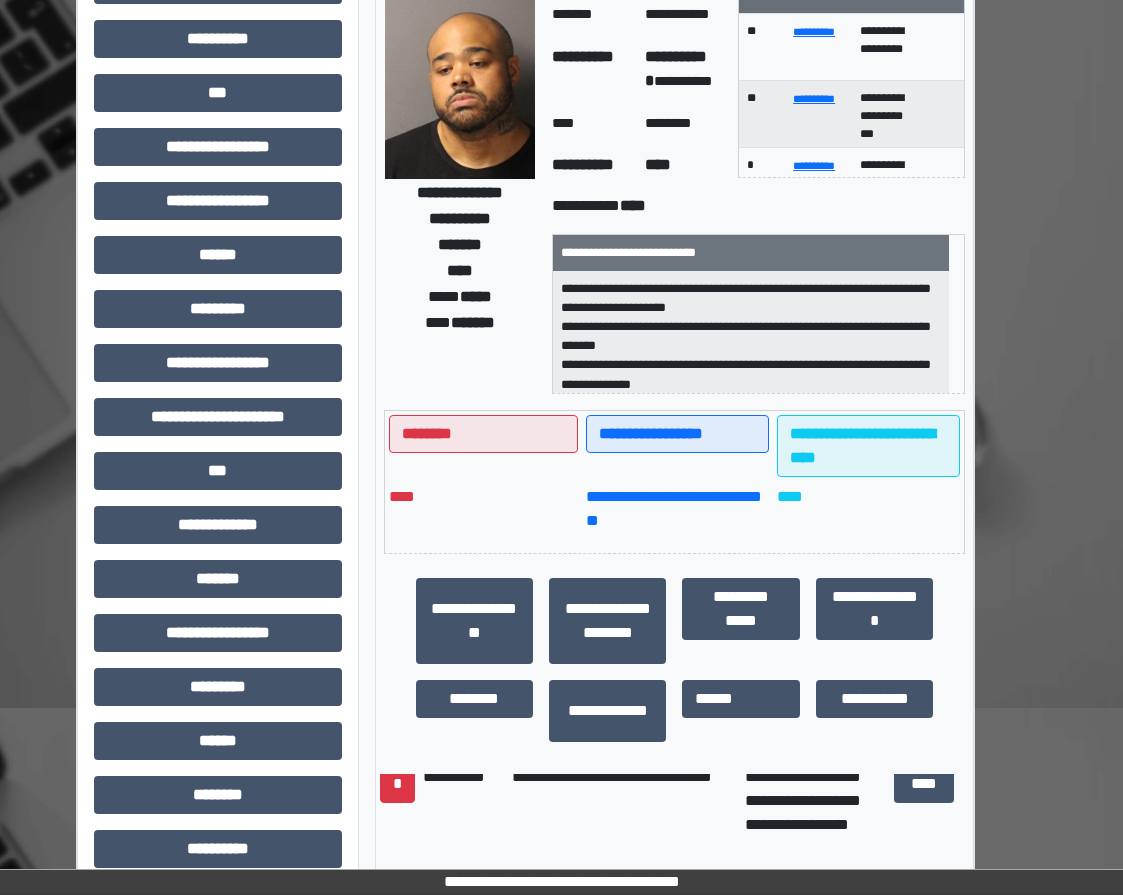 scroll, scrollTop: 200, scrollLeft: 42, axis: both 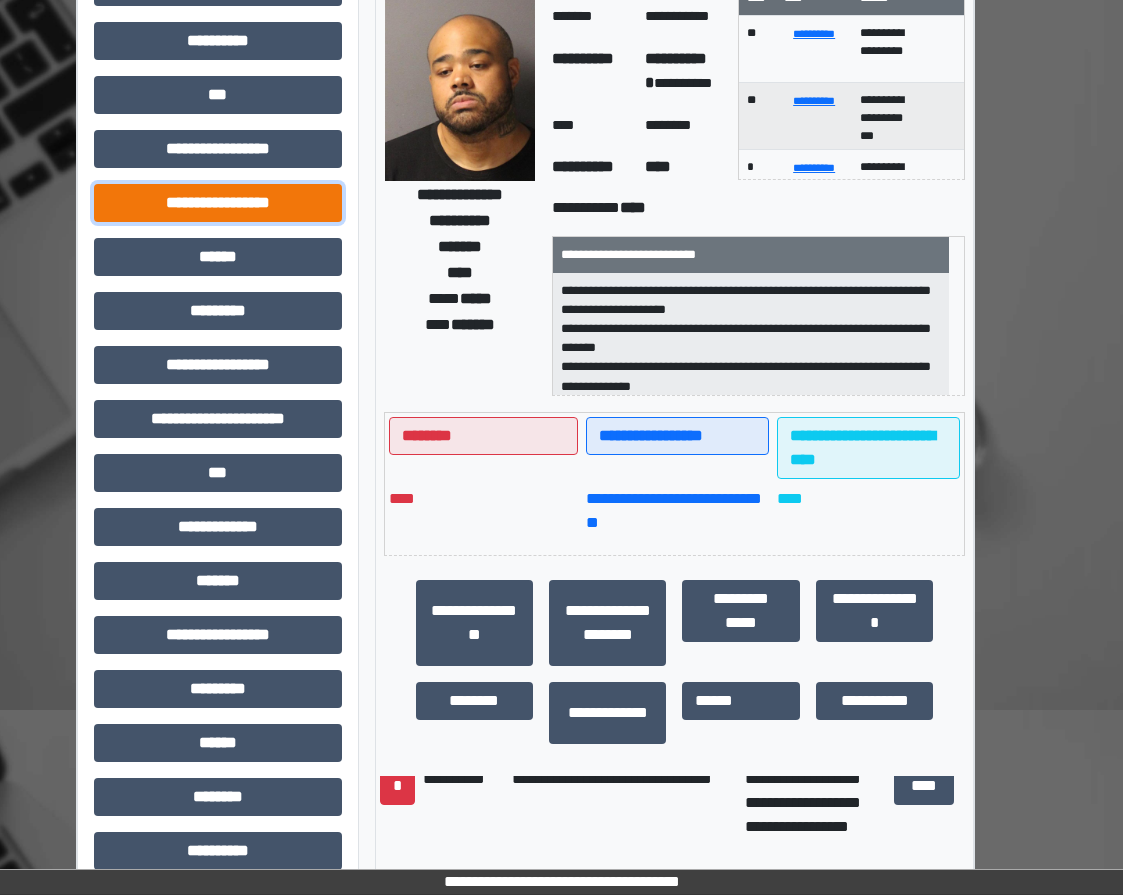 click on "**********" at bounding box center (218, 203) 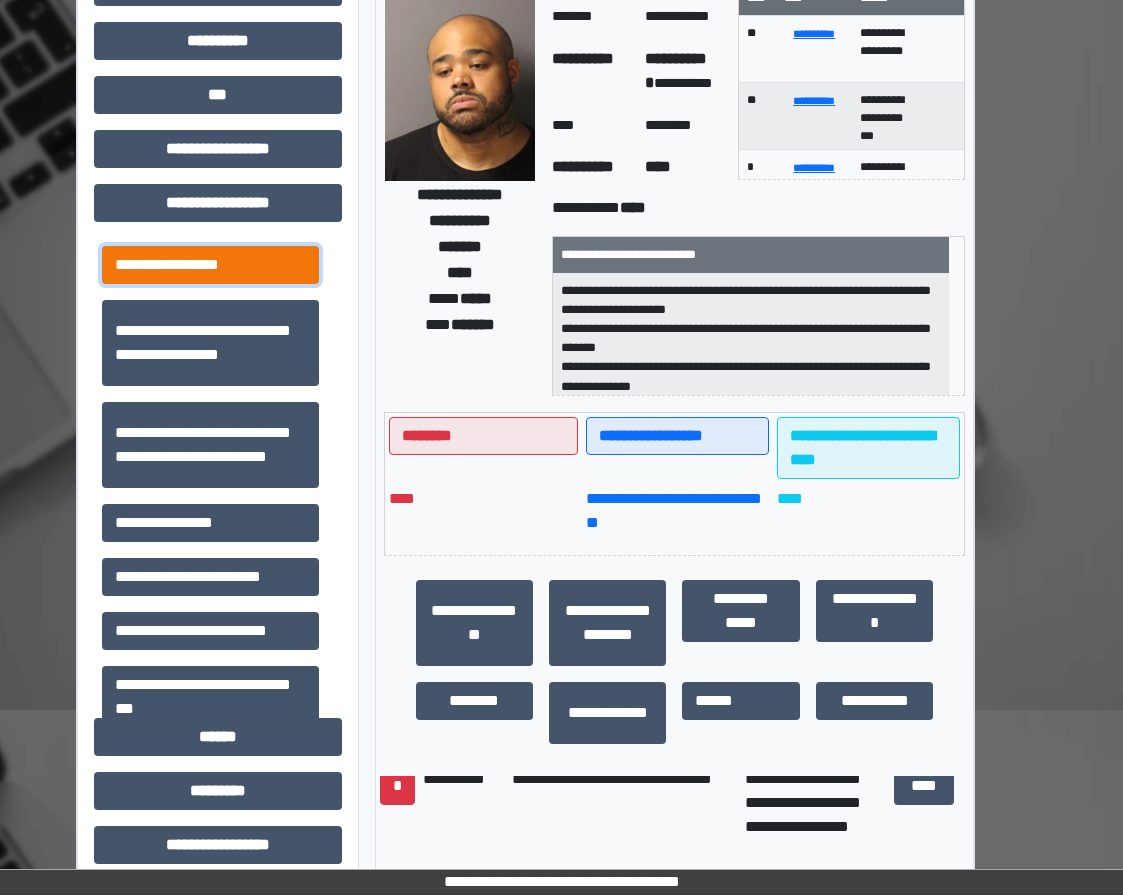 click on "**********" at bounding box center (210, 265) 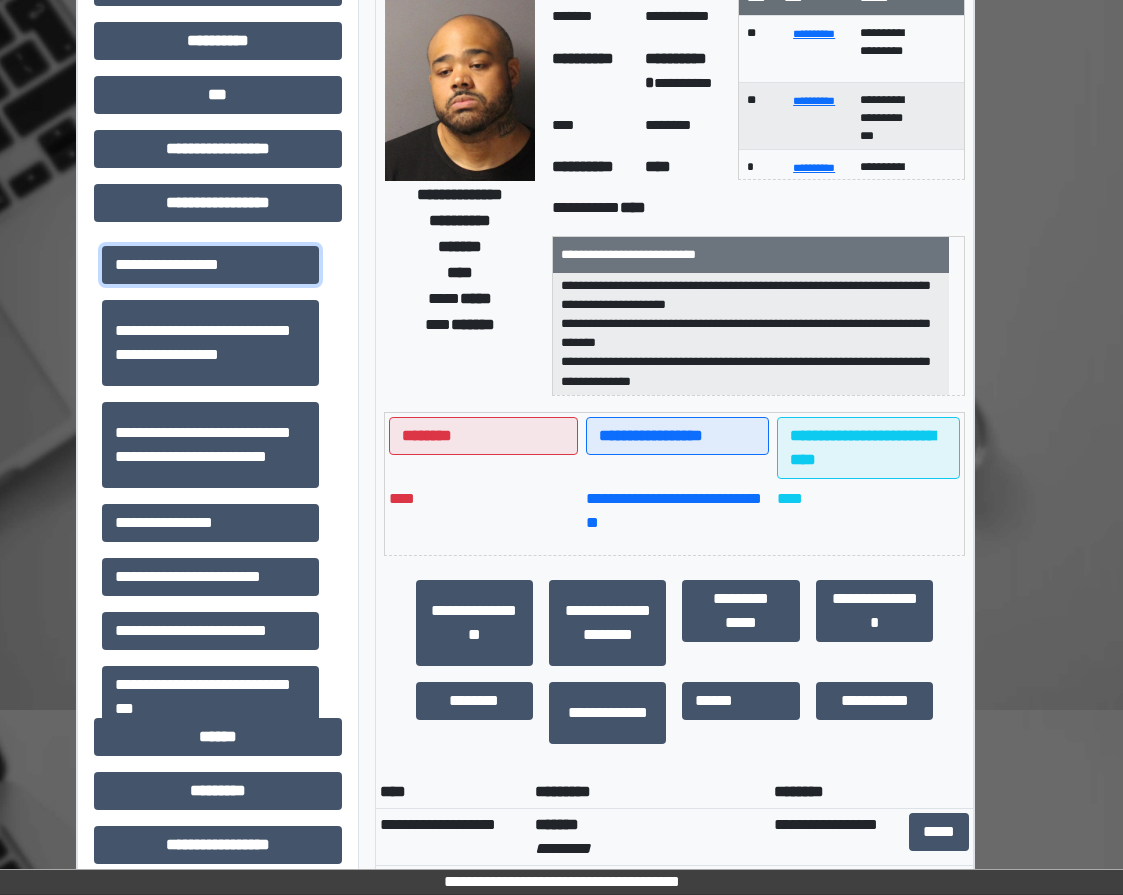 scroll, scrollTop: 6, scrollLeft: 0, axis: vertical 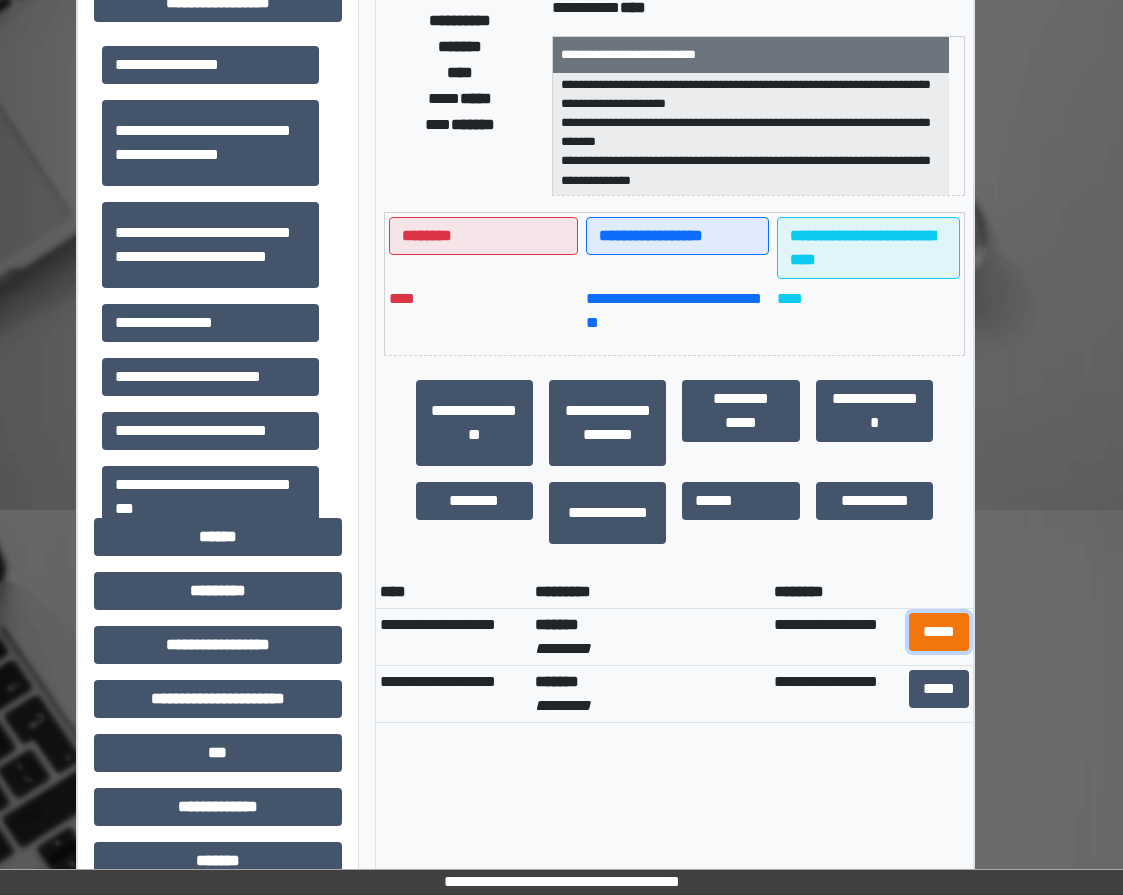 click on "*****" at bounding box center [939, 632] 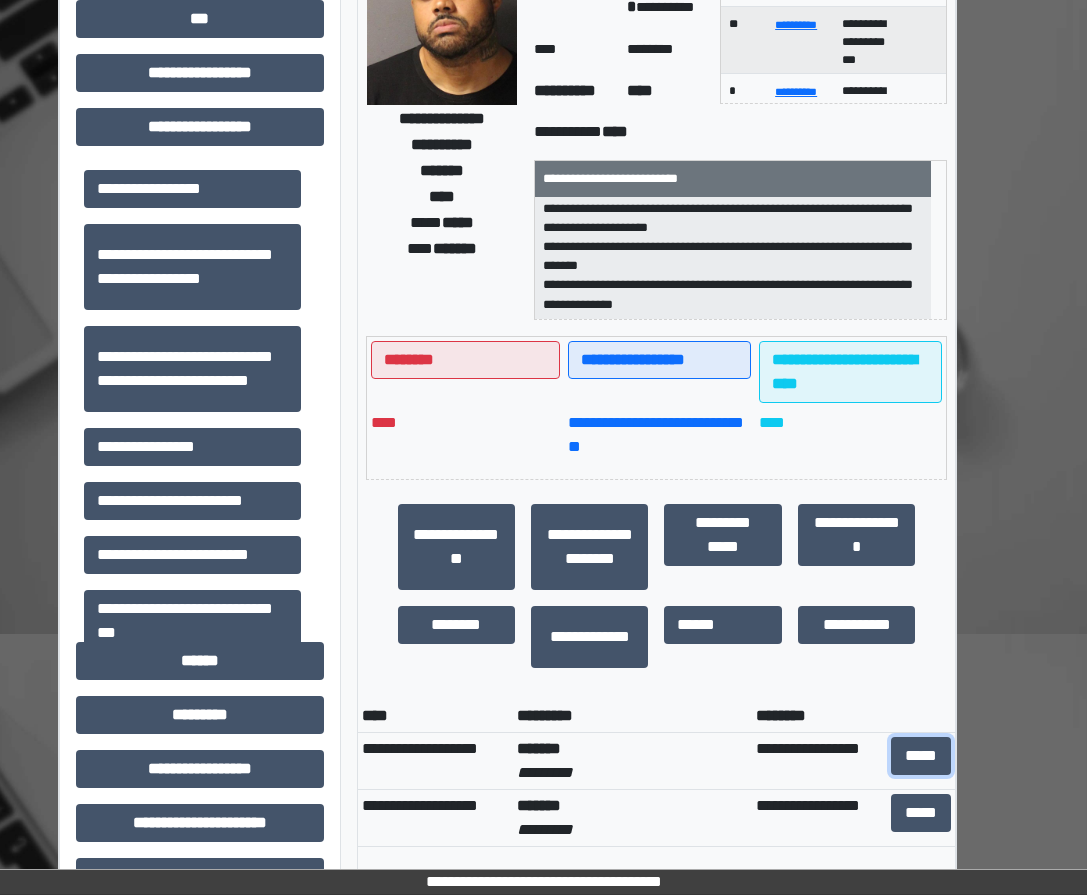 scroll, scrollTop: 100, scrollLeft: 42, axis: both 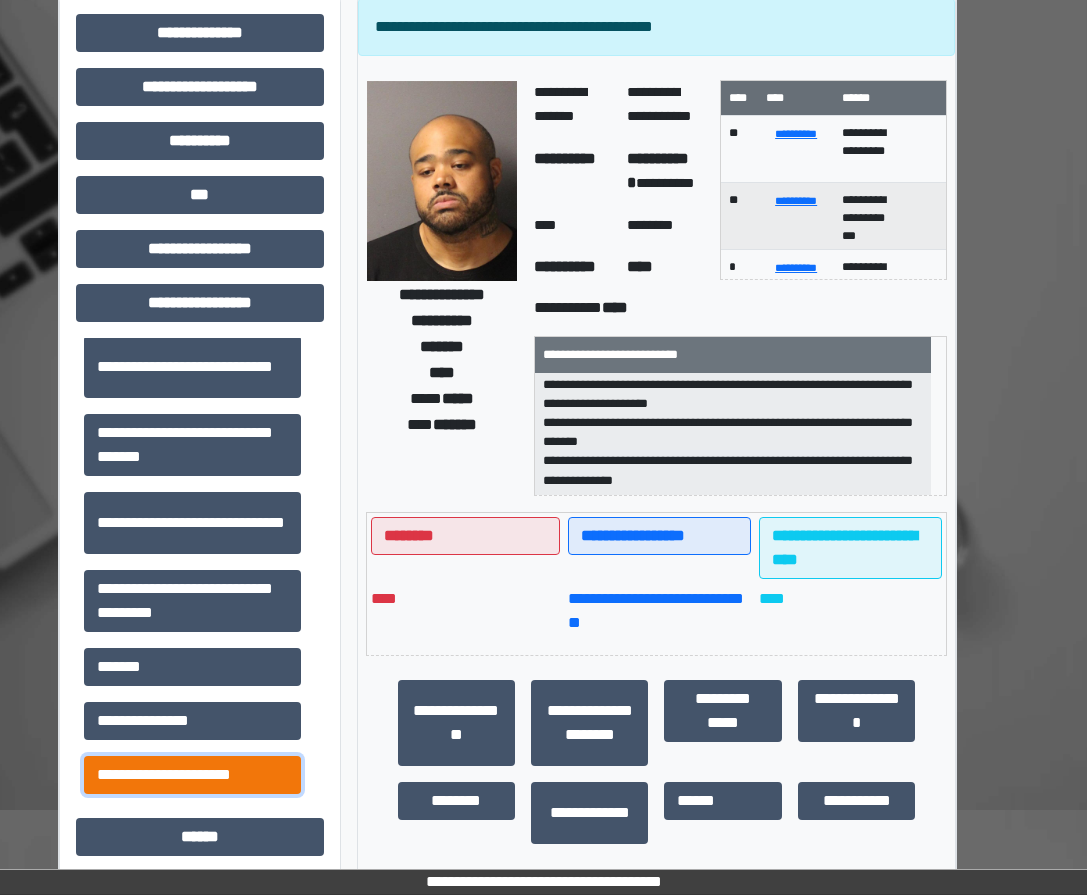click on "**********" at bounding box center (192, 775) 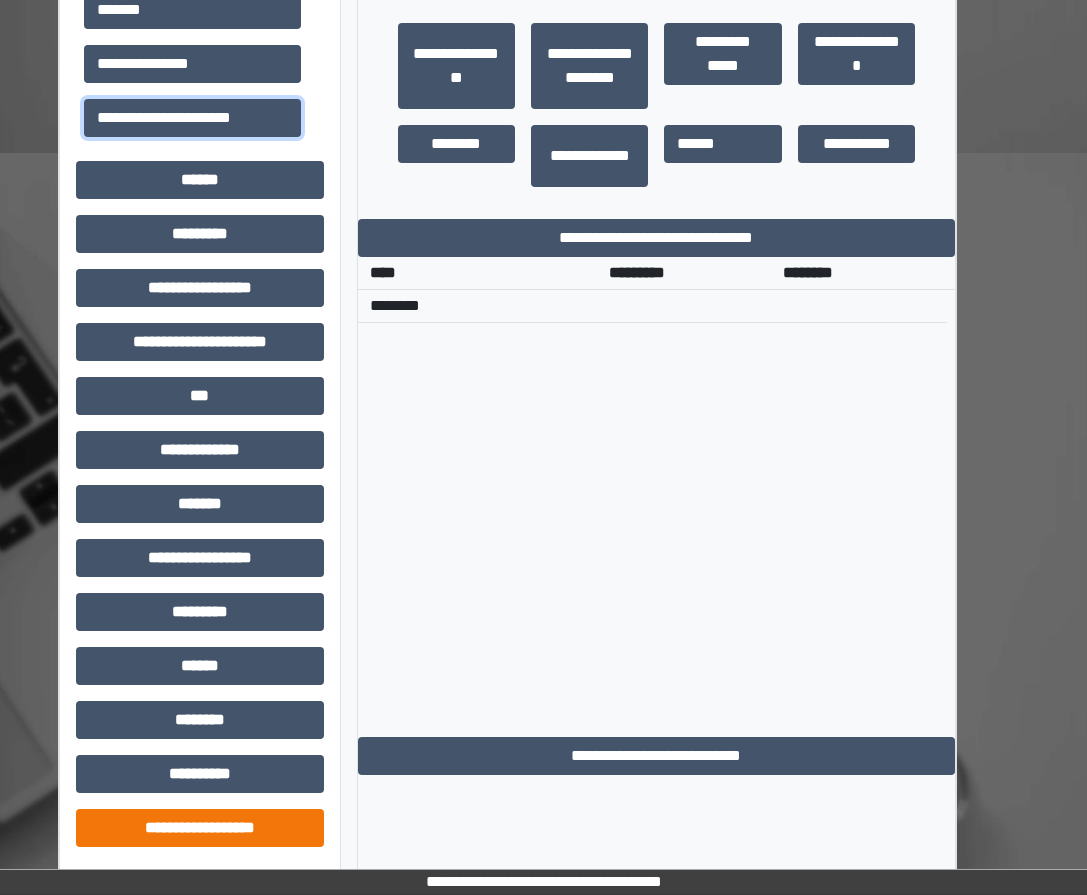 scroll, scrollTop: 759, scrollLeft: 42, axis: both 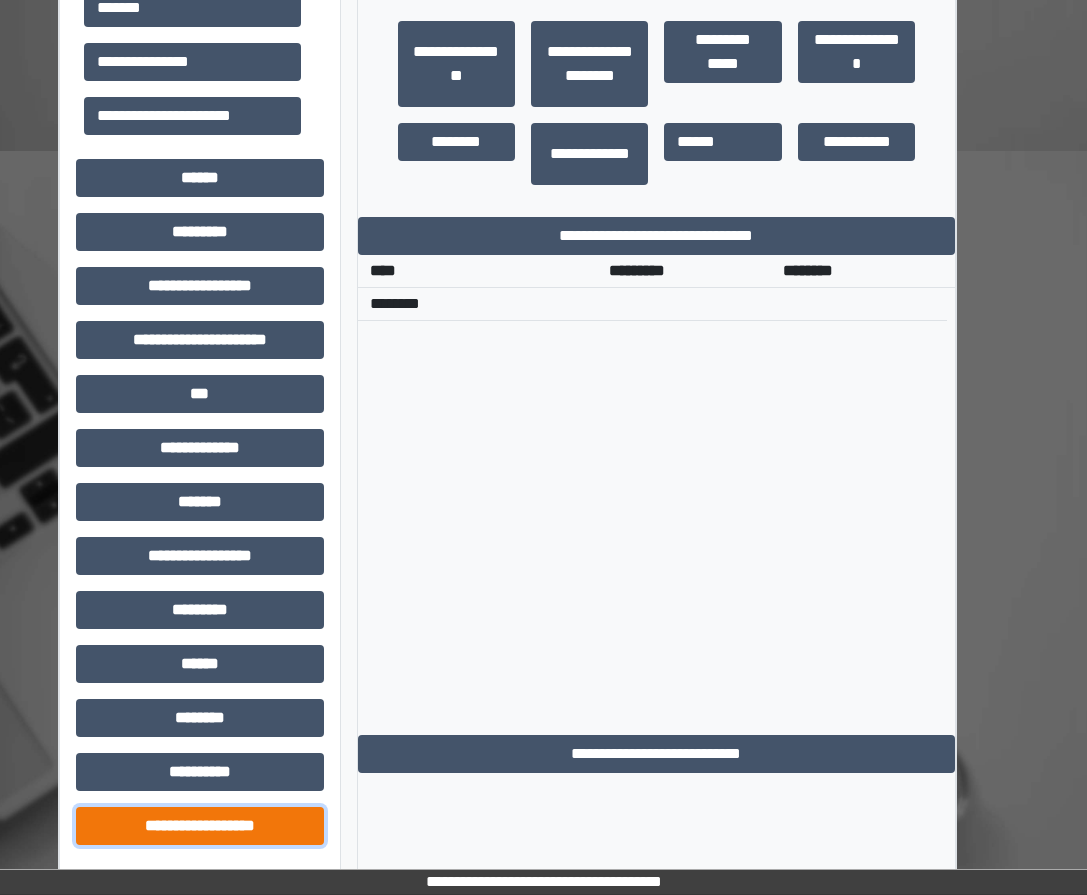 click on "**********" at bounding box center (200, 826) 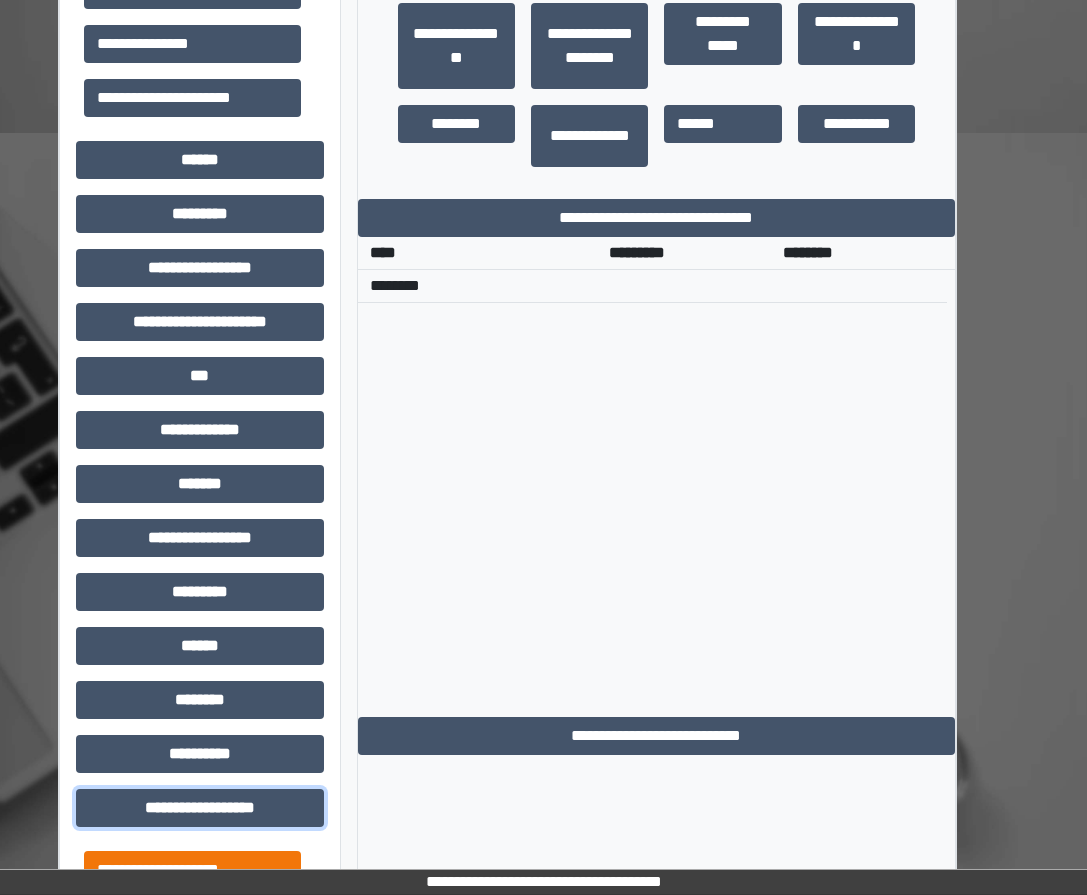scroll, scrollTop: 959, scrollLeft: 42, axis: both 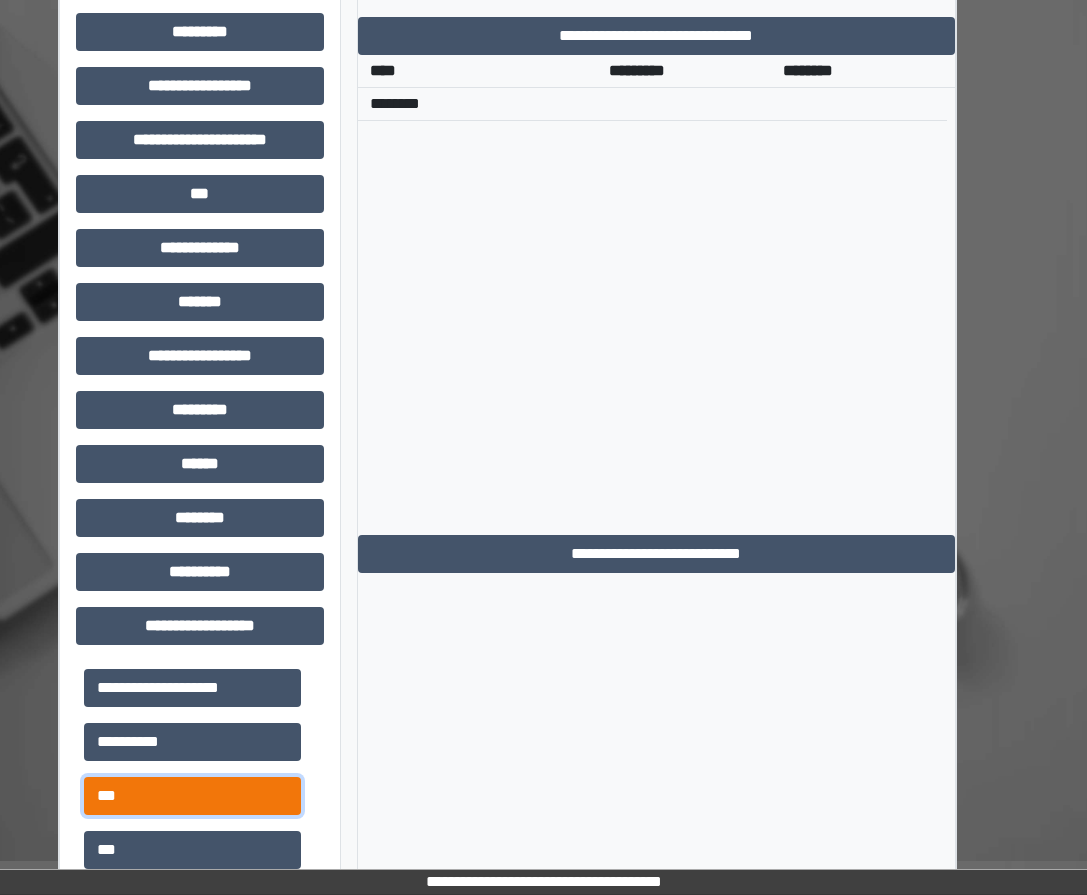 click on "***" at bounding box center [192, 796] 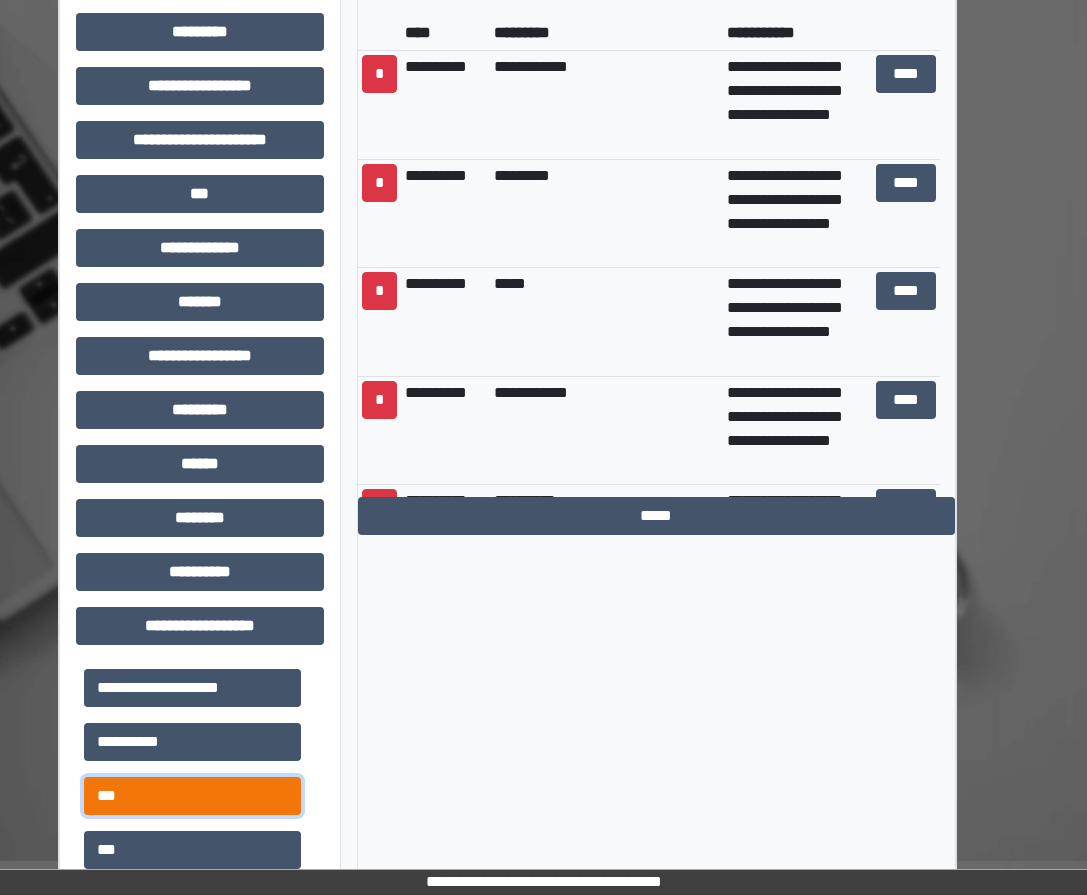 click on "***" at bounding box center [192, 796] 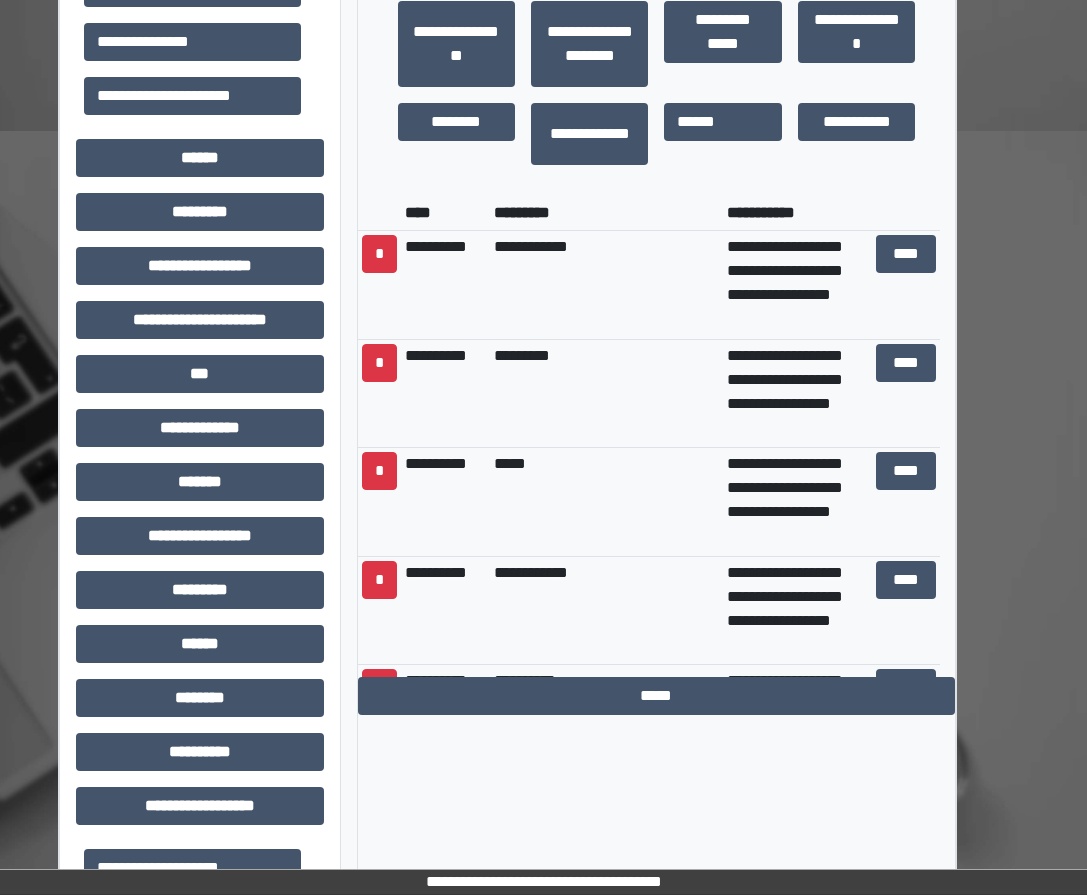 scroll, scrollTop: 459, scrollLeft: 42, axis: both 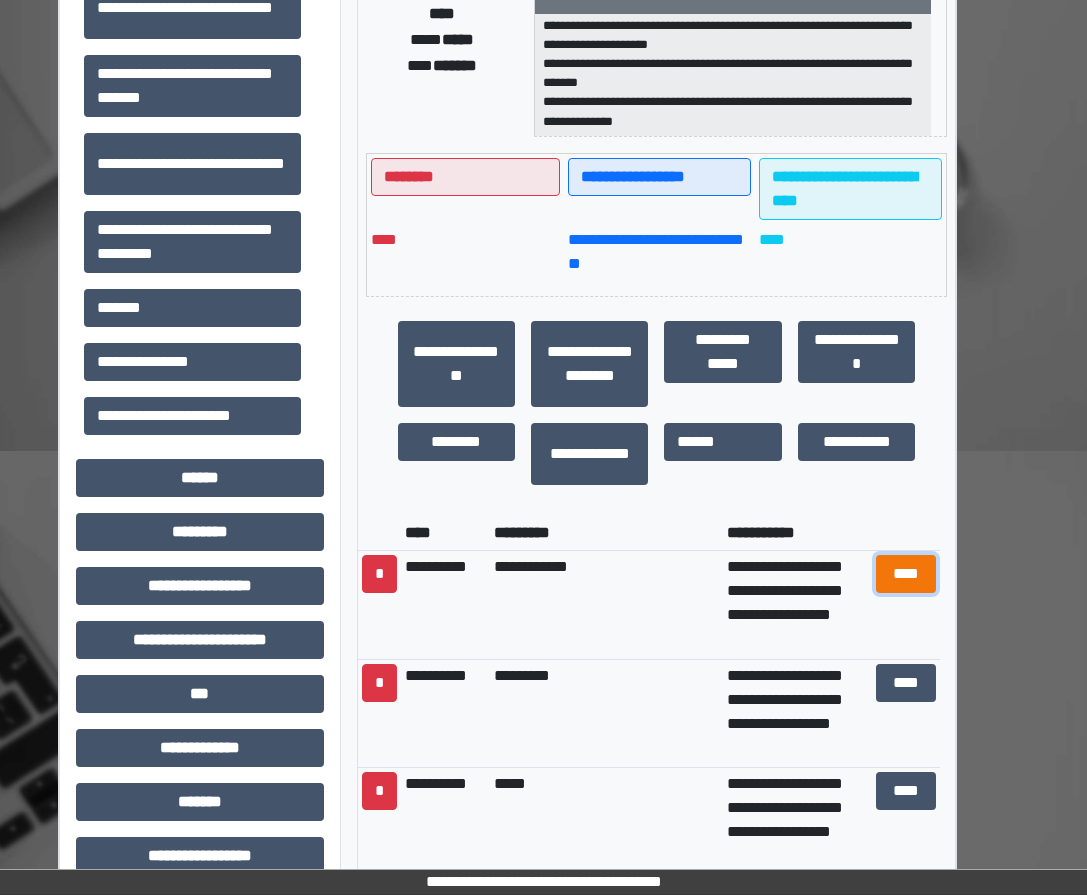 click on "****" at bounding box center [906, 574] 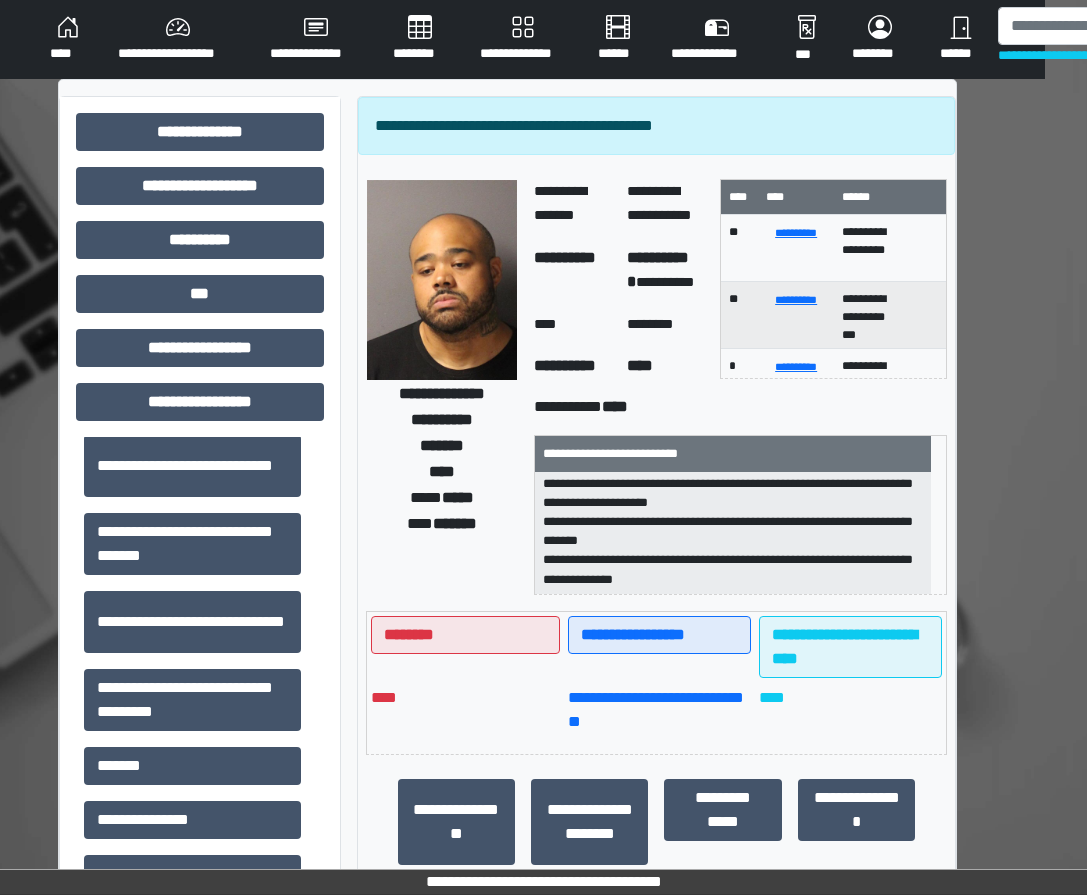 scroll, scrollTop: 0, scrollLeft: 42, axis: horizontal 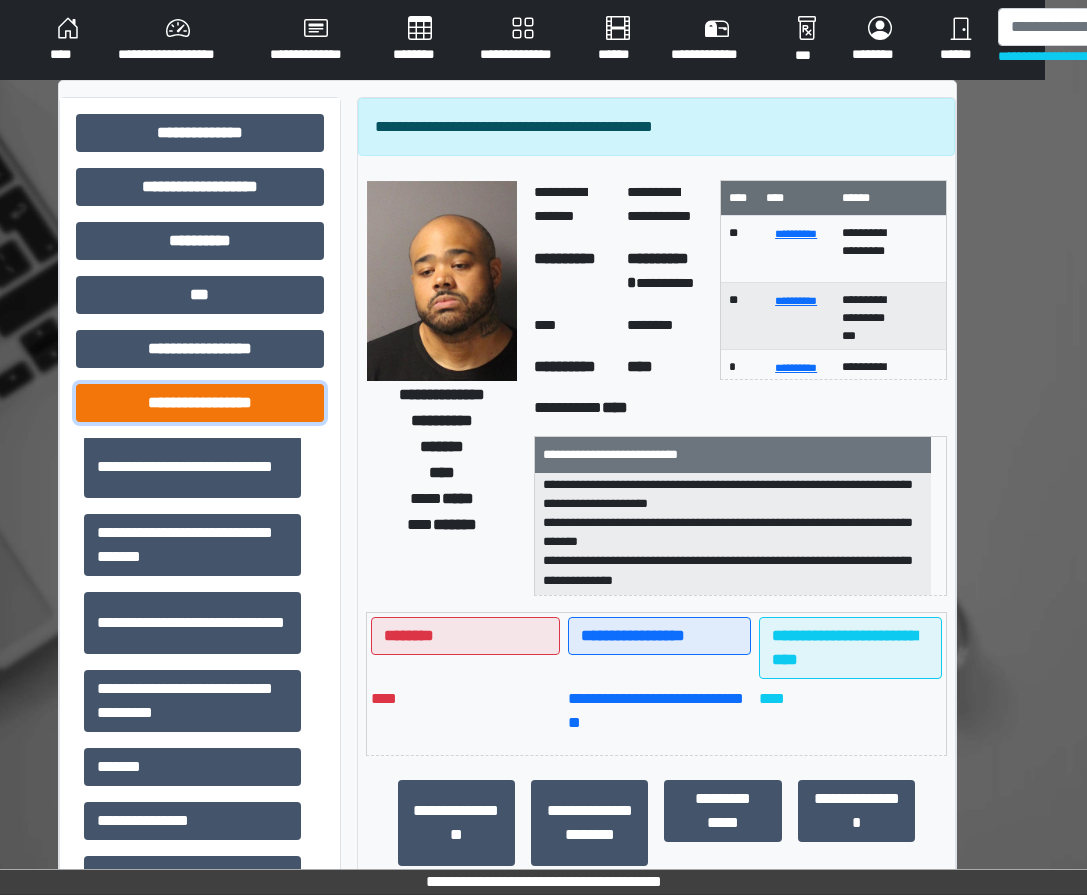 click on "**********" at bounding box center (200, 403) 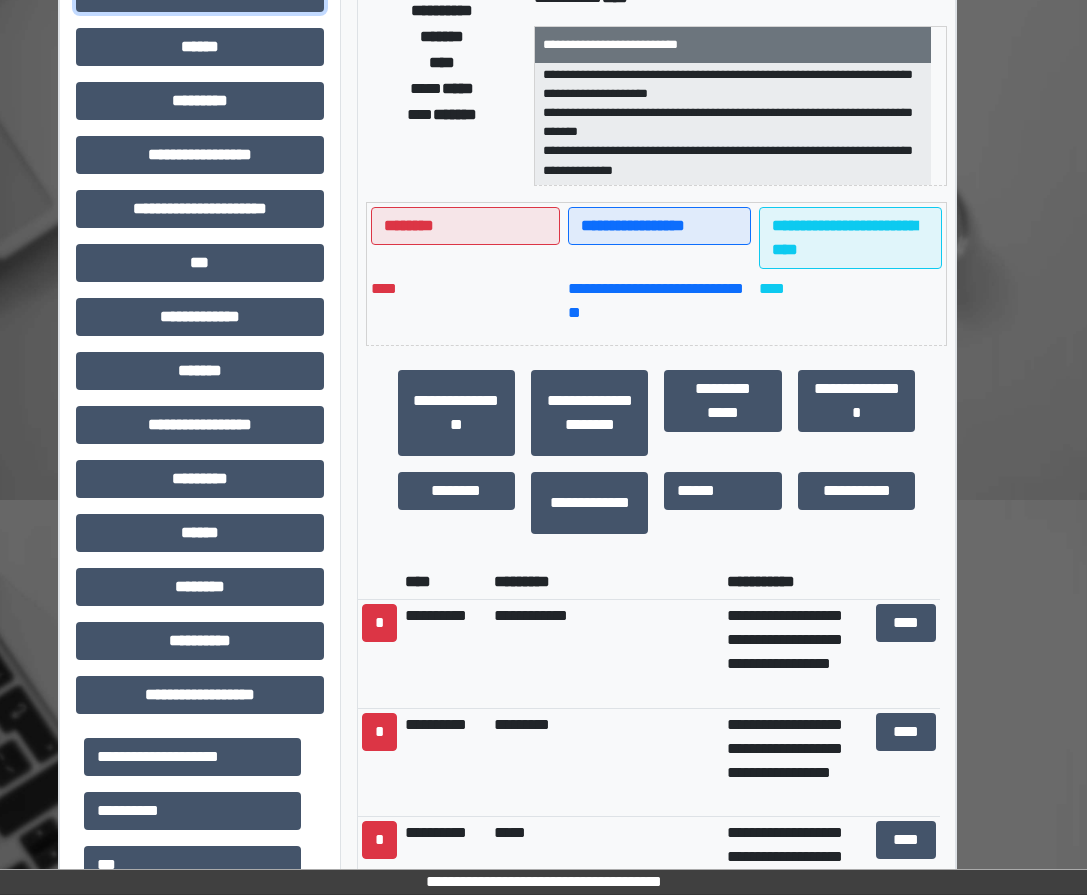 scroll, scrollTop: 500, scrollLeft: 42, axis: both 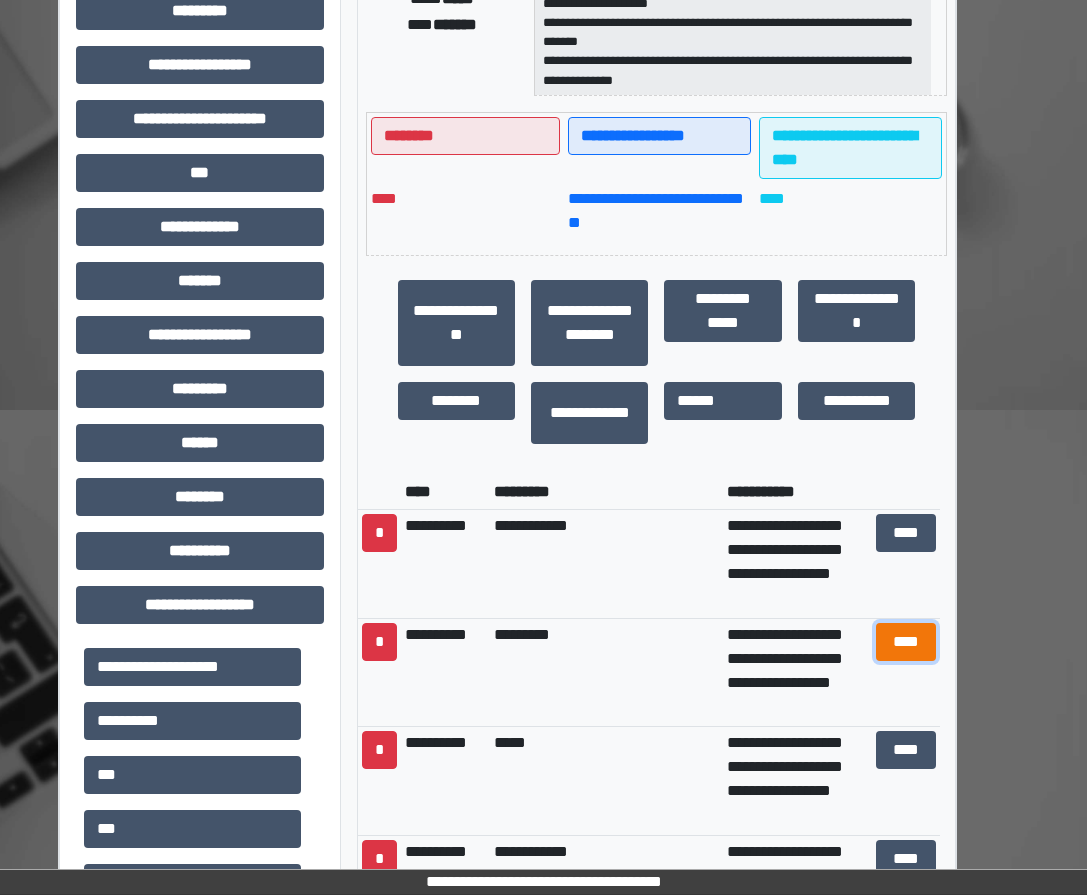 click on "****" at bounding box center [906, 642] 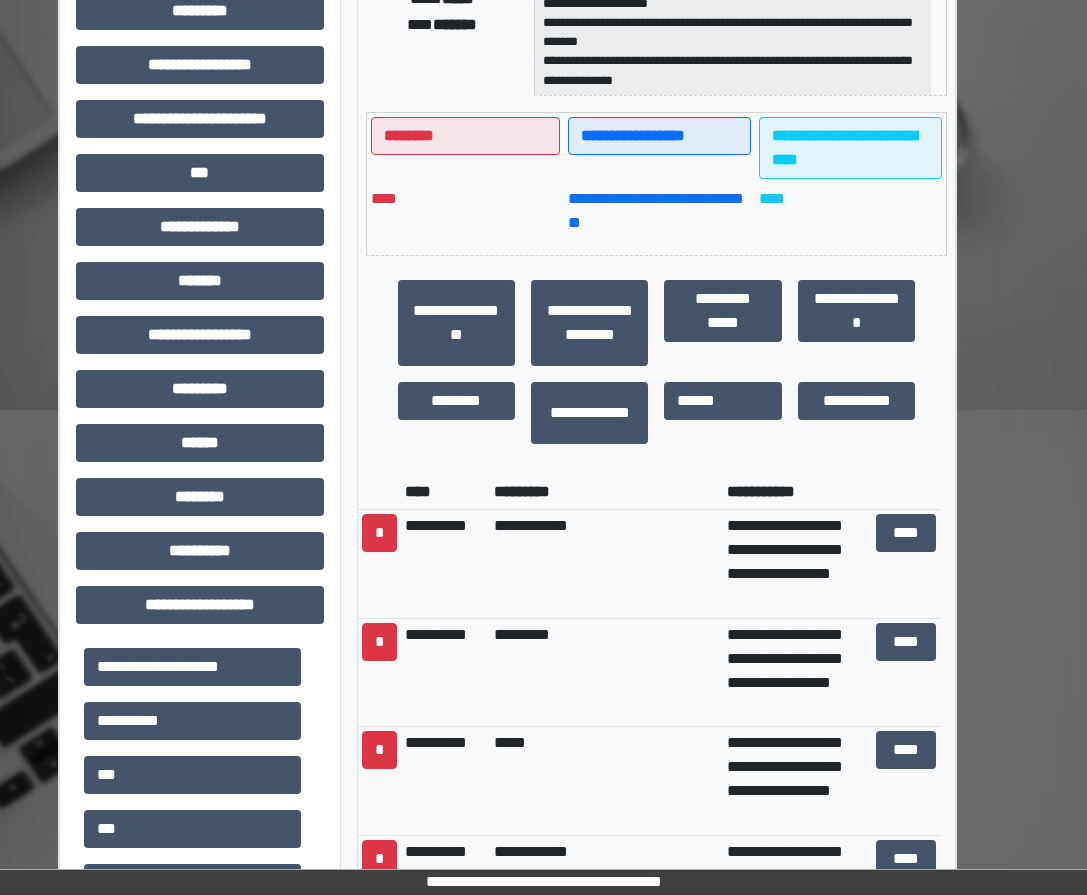 click on "****" at bounding box center (465, 211) 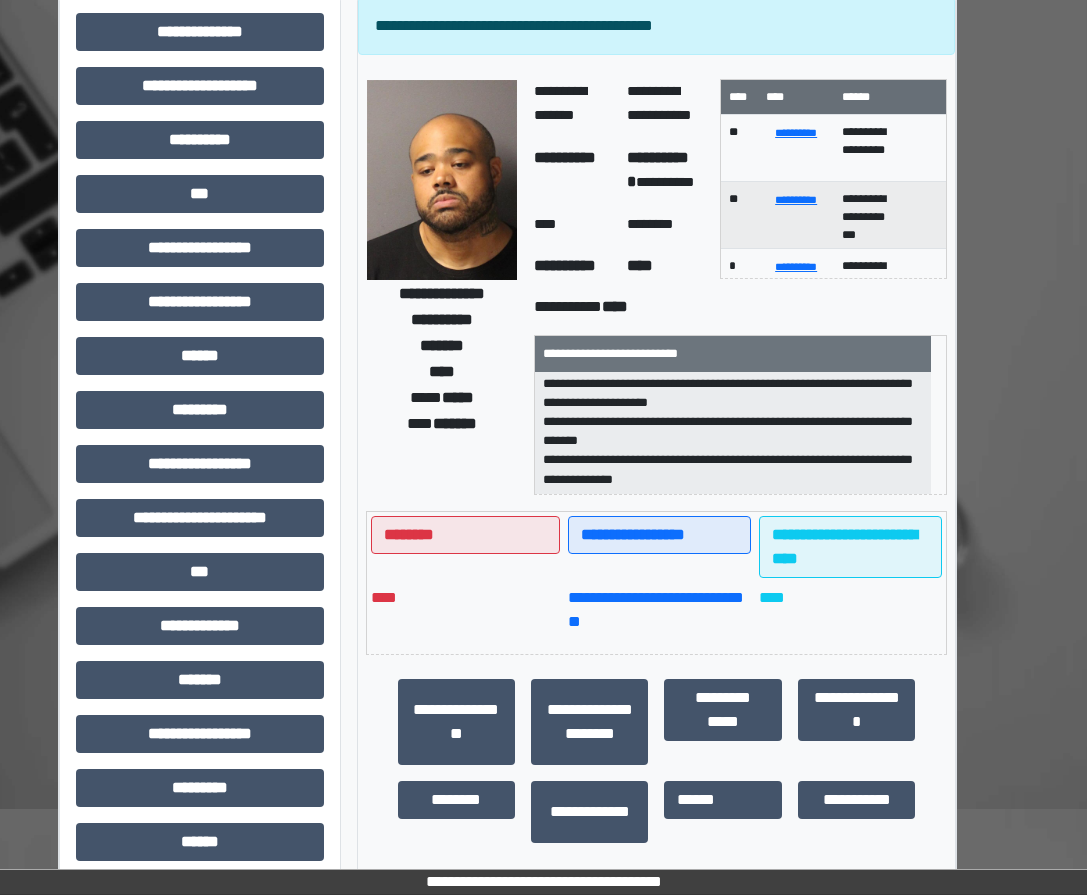 scroll, scrollTop: 100, scrollLeft: 42, axis: both 